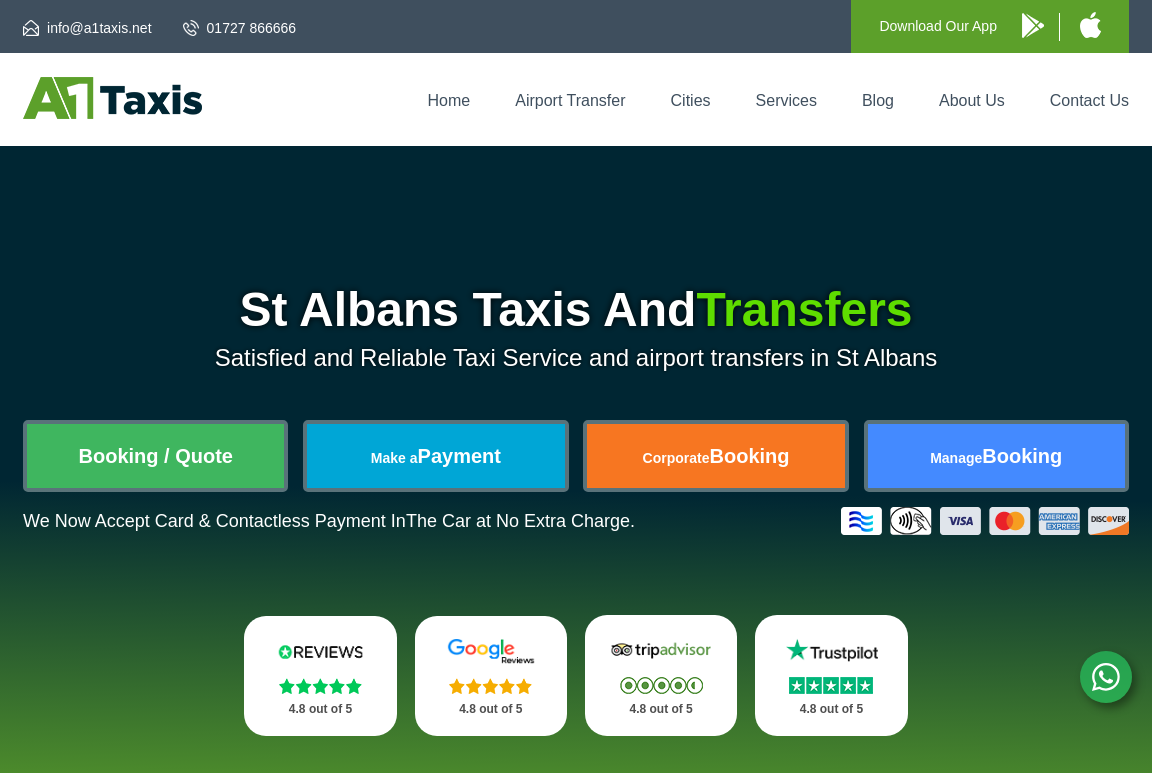 scroll, scrollTop: 0, scrollLeft: 0, axis: both 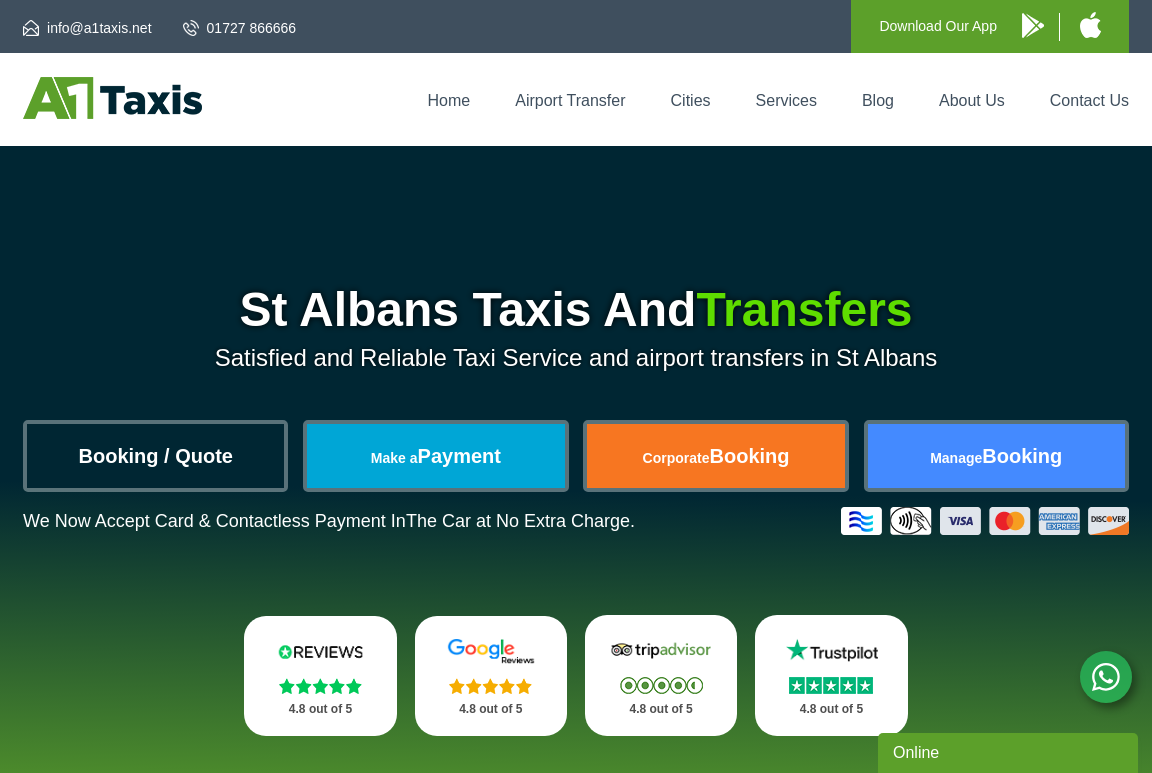 click on "Booking / Quote" at bounding box center [155, 456] 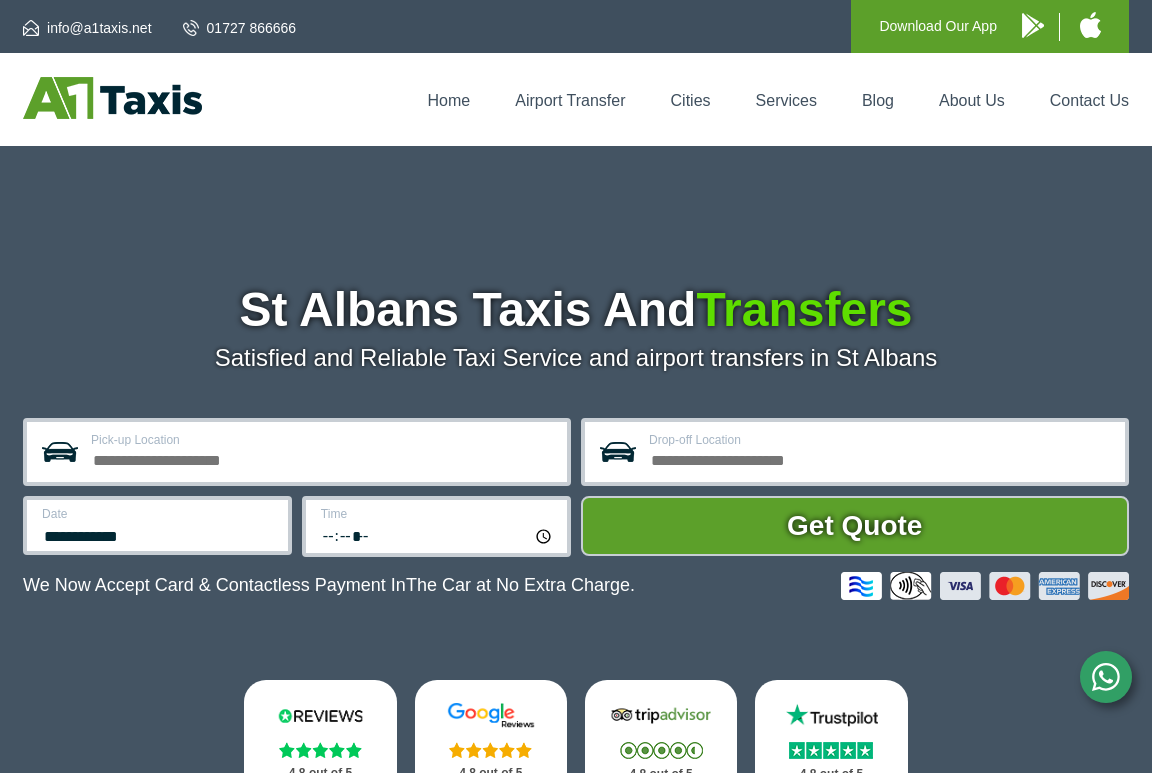 scroll, scrollTop: 0, scrollLeft: 0, axis: both 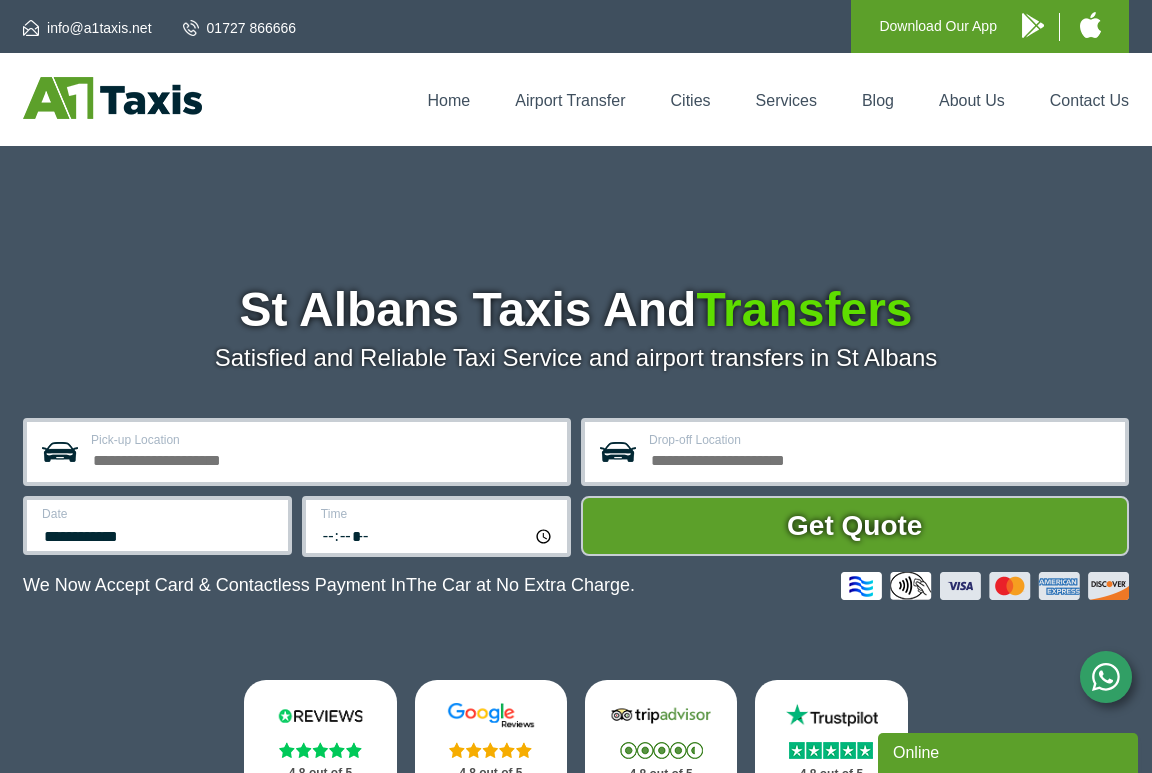 click on "Pick-up Location" at bounding box center [323, 458] 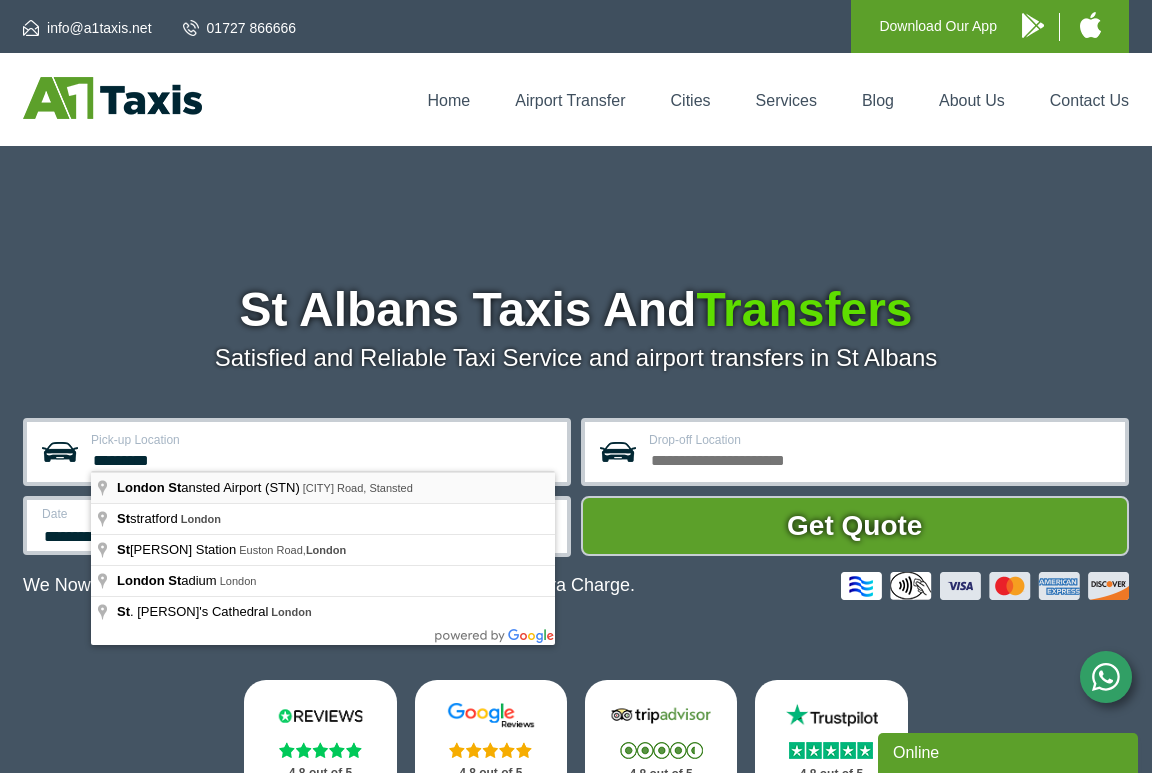 type on "**********" 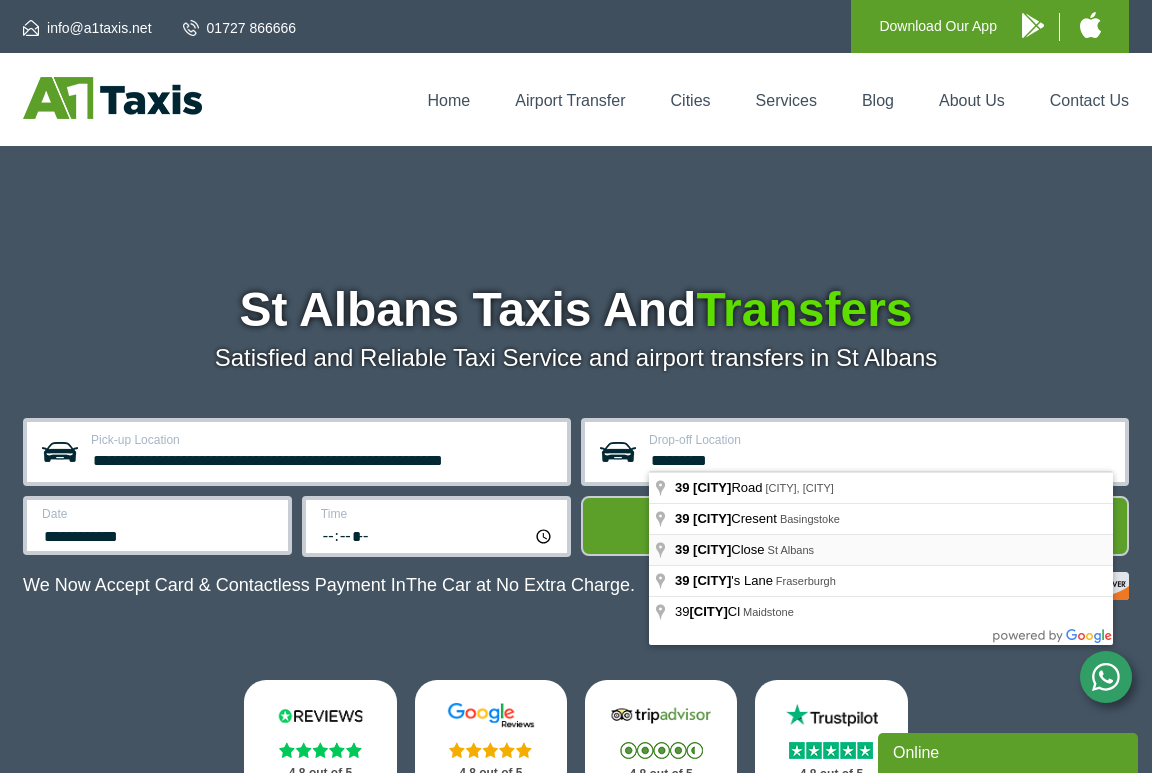 type on "**********" 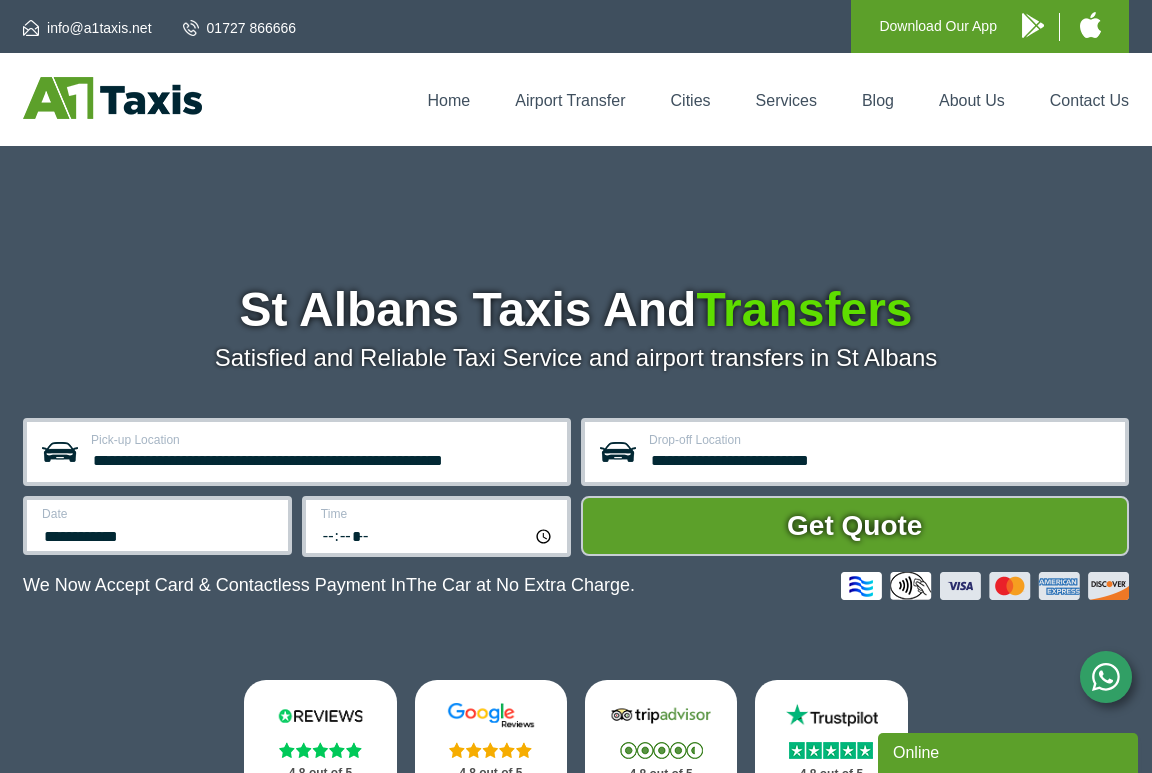 click on "**********" at bounding box center [159, 534] 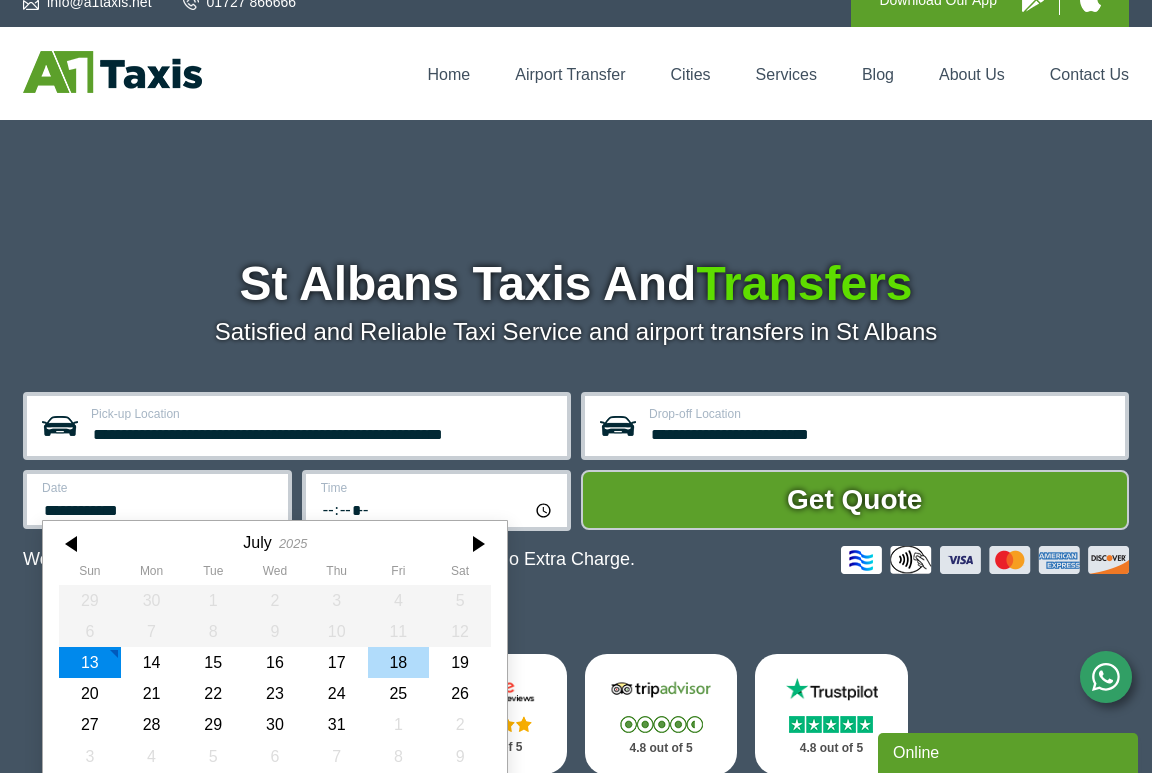 scroll, scrollTop: 39, scrollLeft: 0, axis: vertical 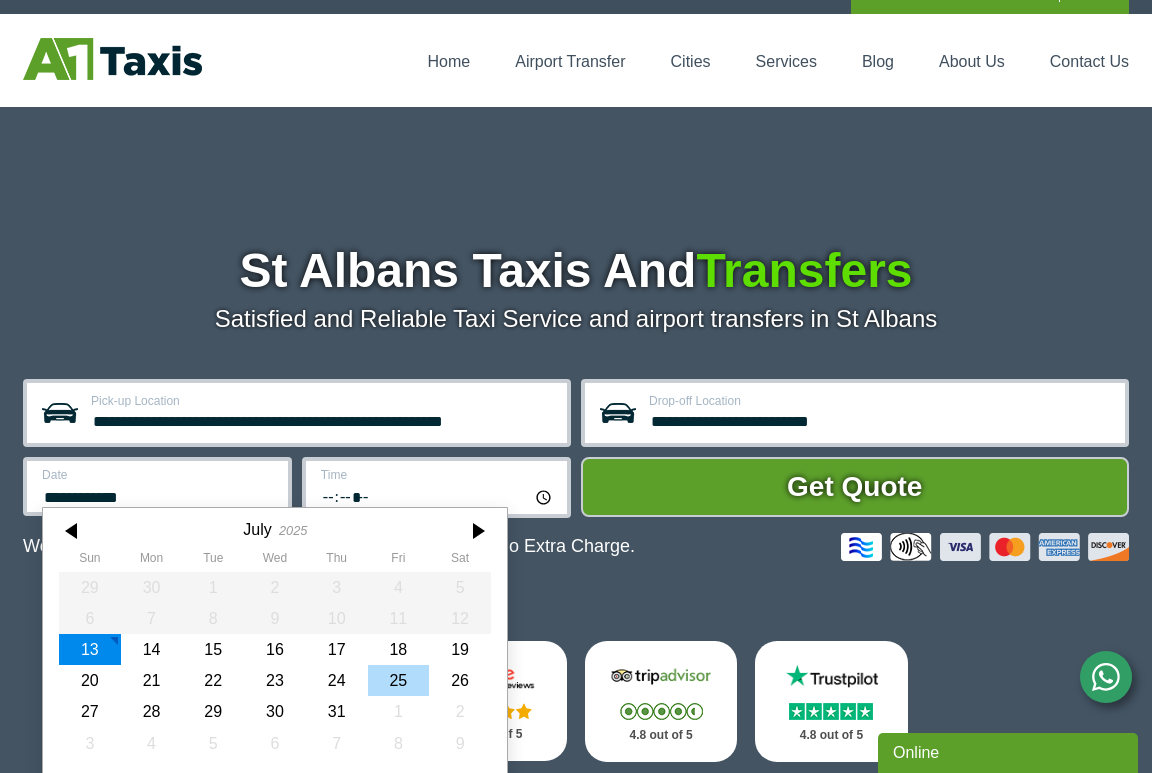 click on "25" at bounding box center [399, 680] 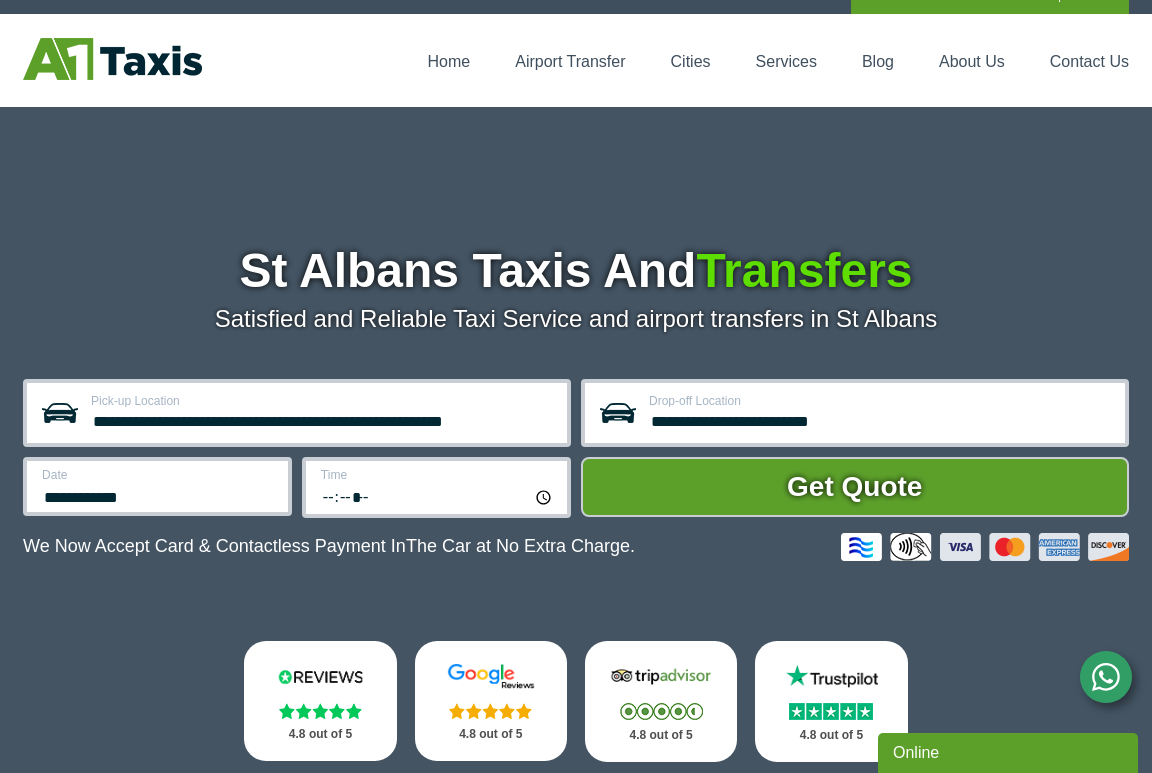 click on "**********" at bounding box center (159, 495) 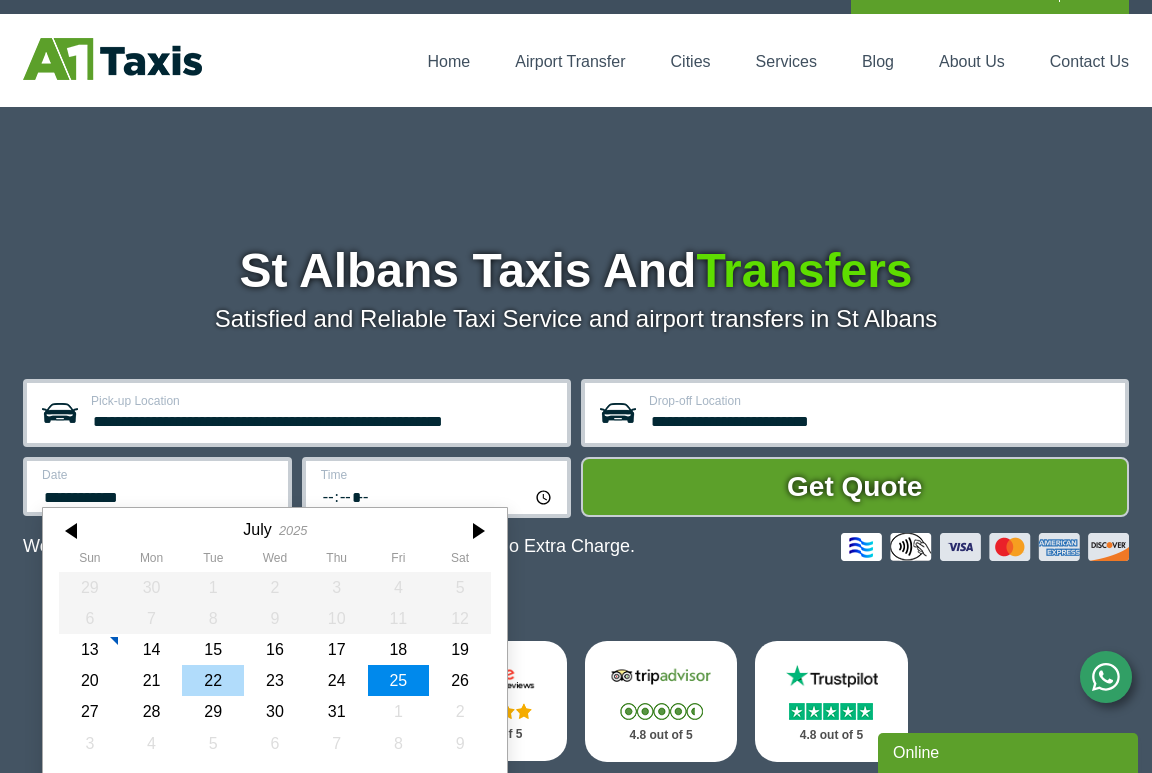 click on "22" at bounding box center (213, 680) 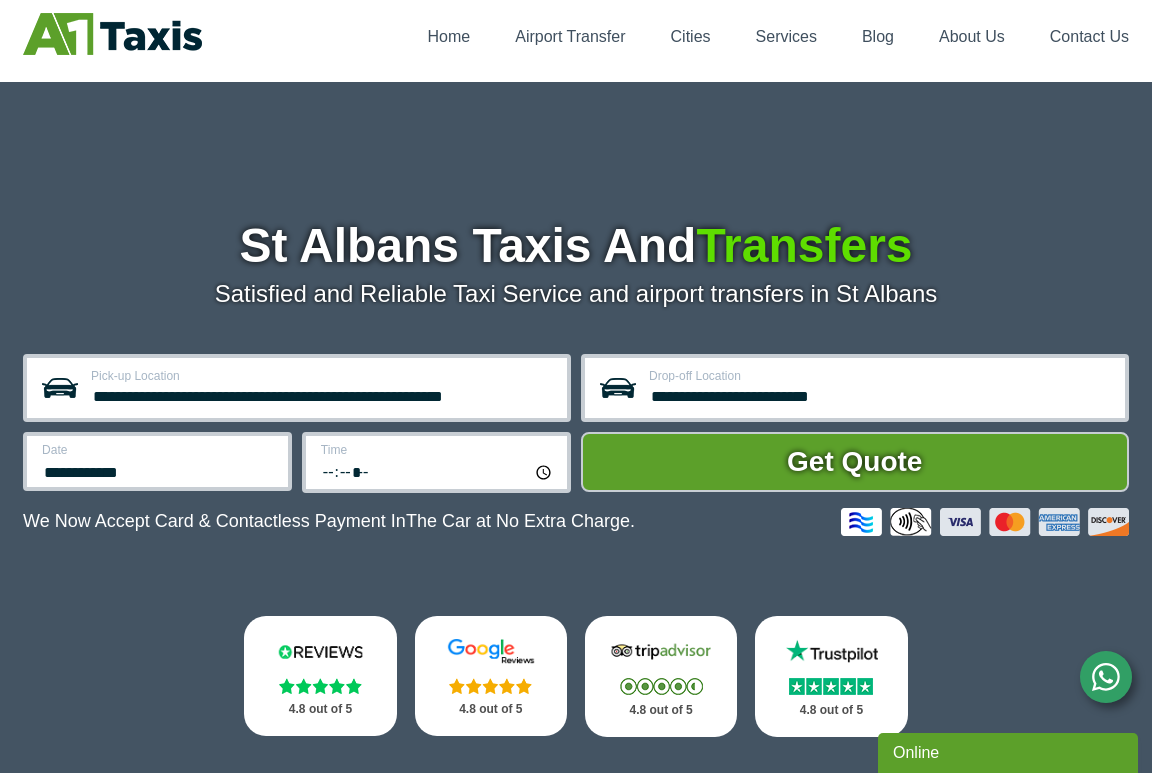 scroll, scrollTop: 77, scrollLeft: 0, axis: vertical 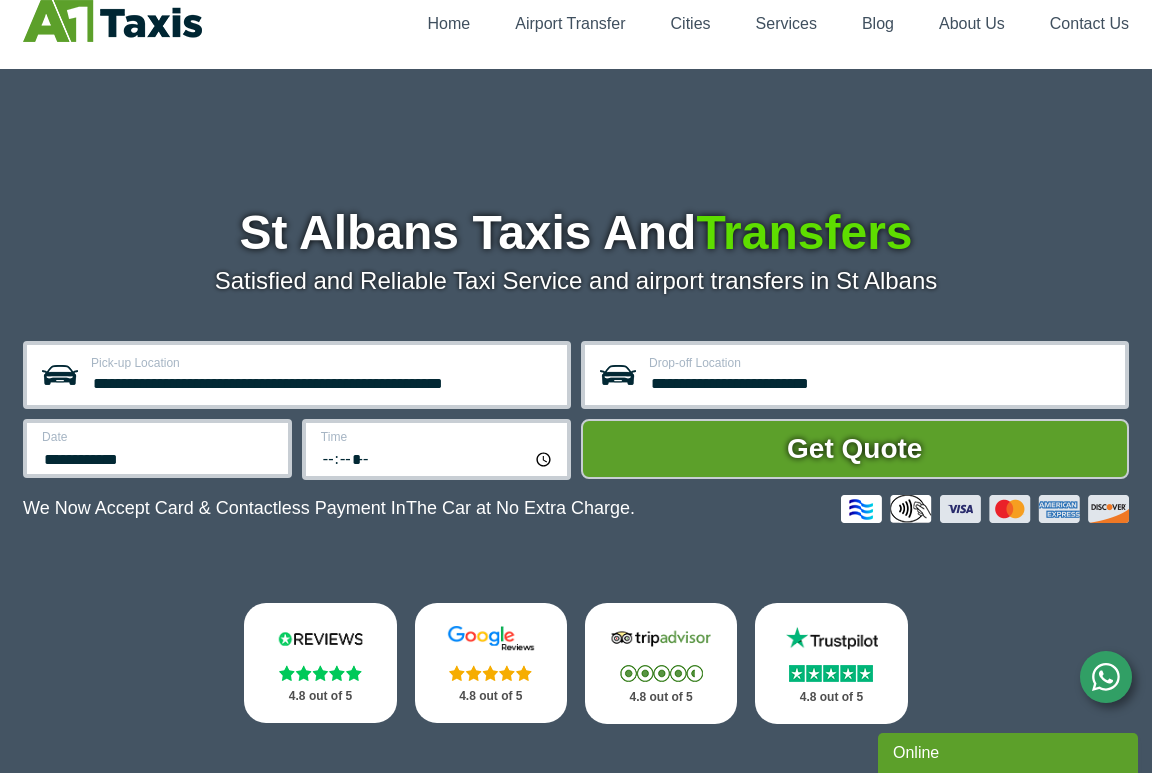 click on "*****" at bounding box center [438, 458] 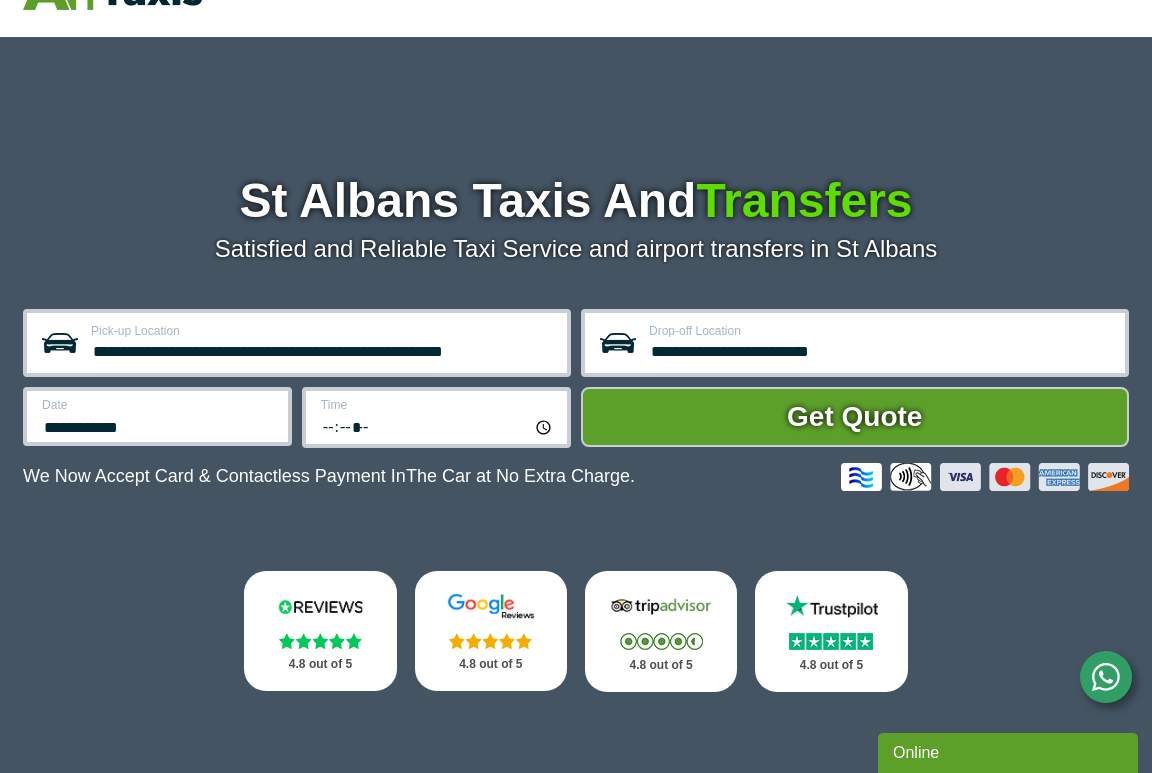 scroll, scrollTop: 84, scrollLeft: 0, axis: vertical 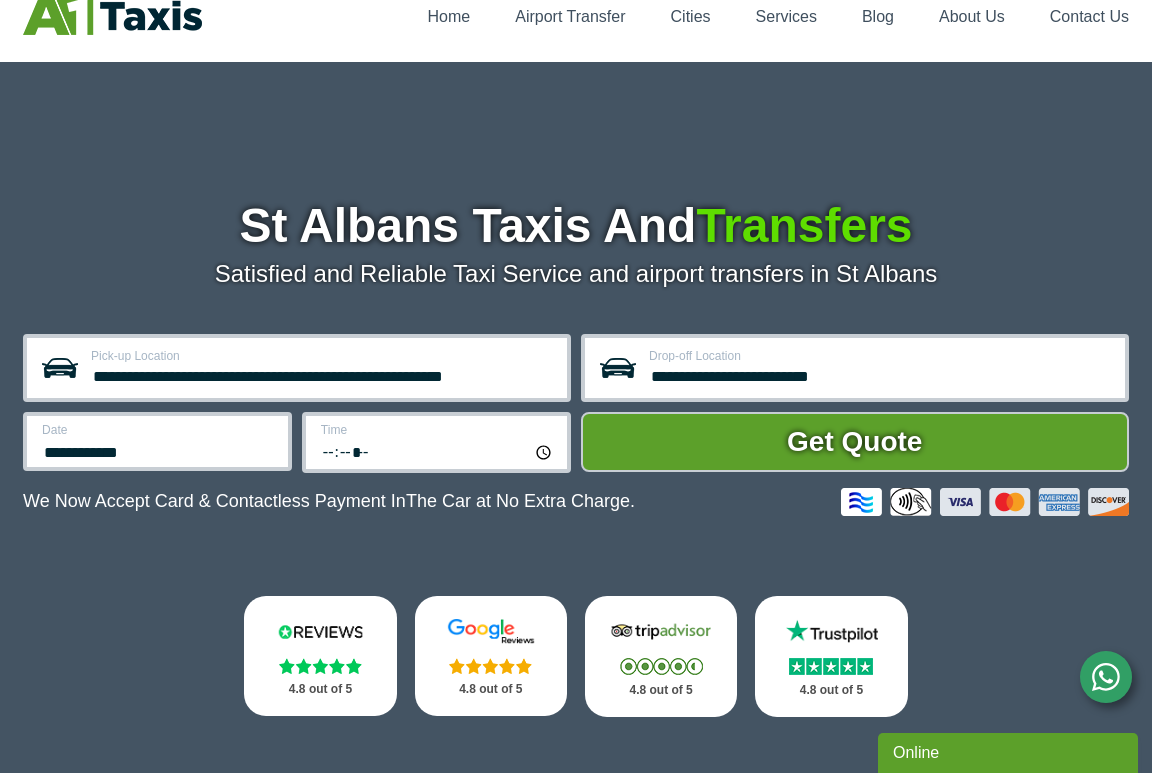 click on "*****" at bounding box center (438, 451) 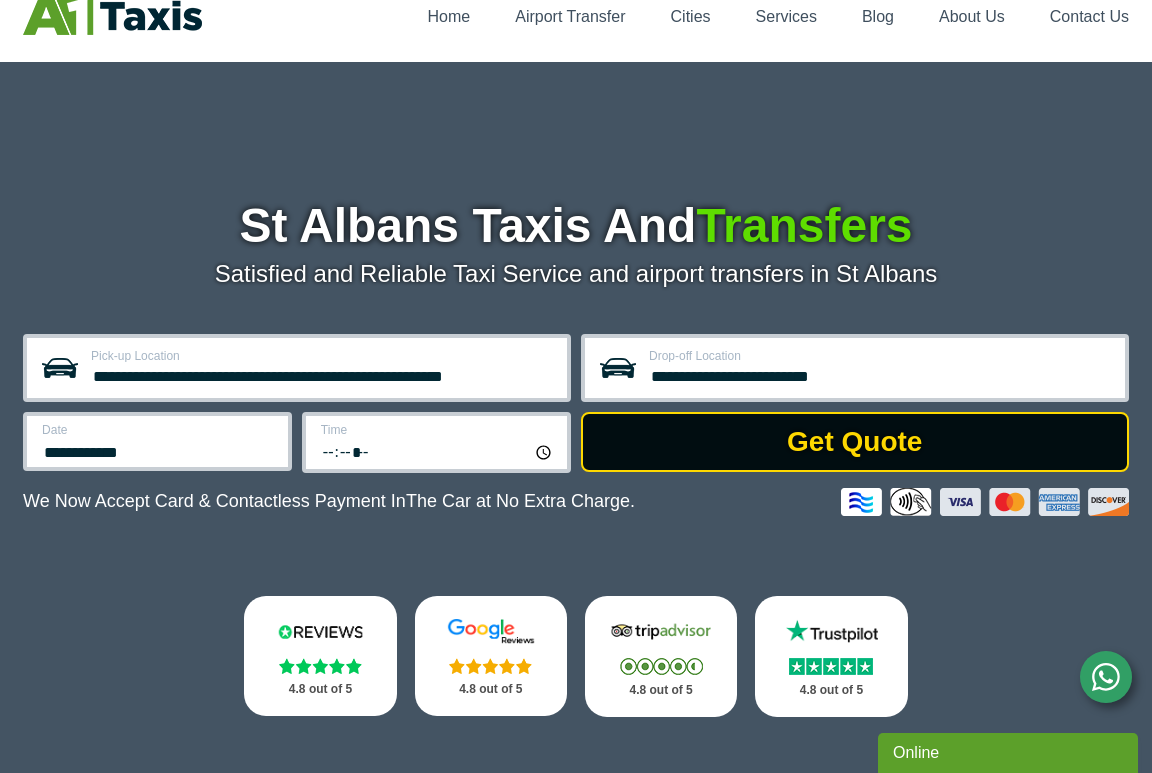 type on "*****" 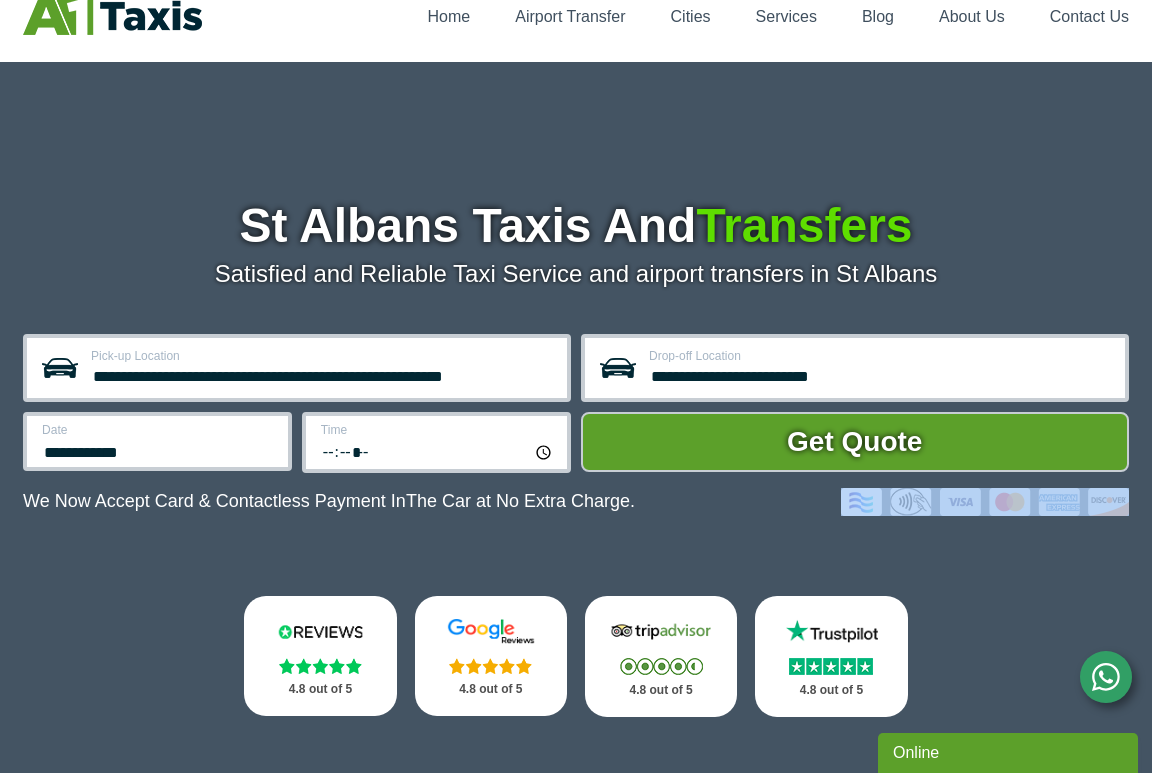 click on "**********" at bounding box center [576, 459] 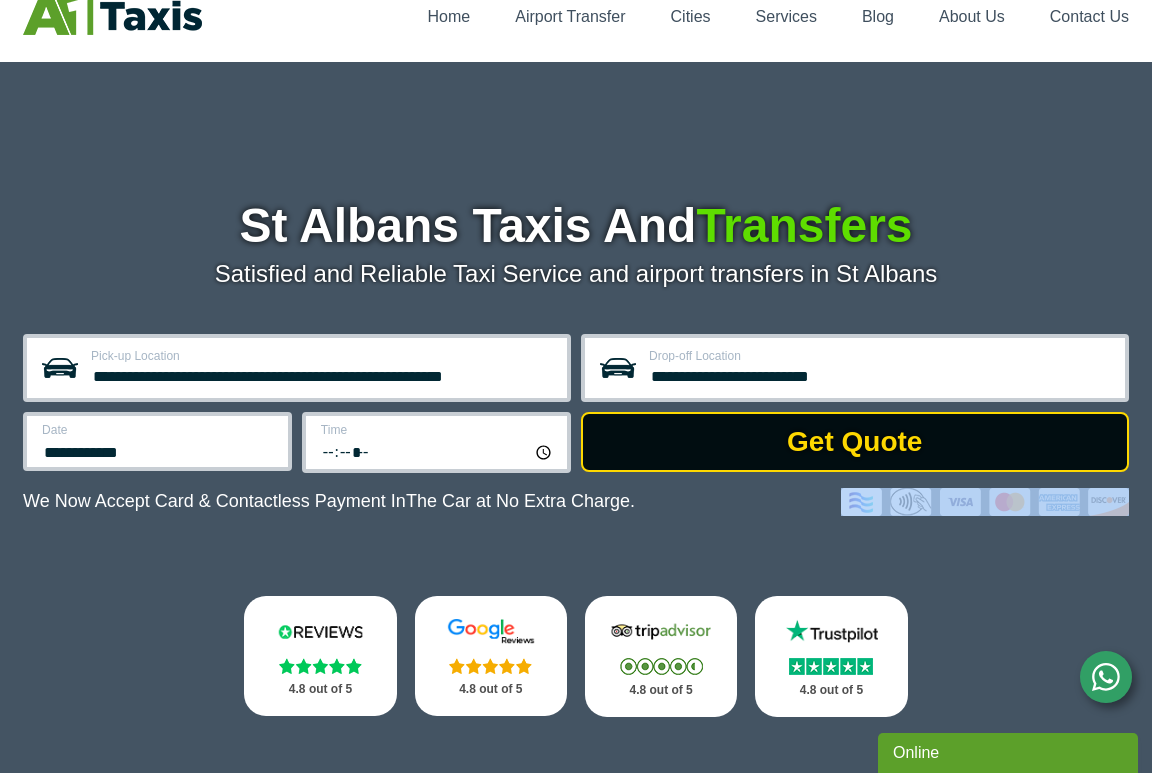 click on "Get Quote" at bounding box center (855, 442) 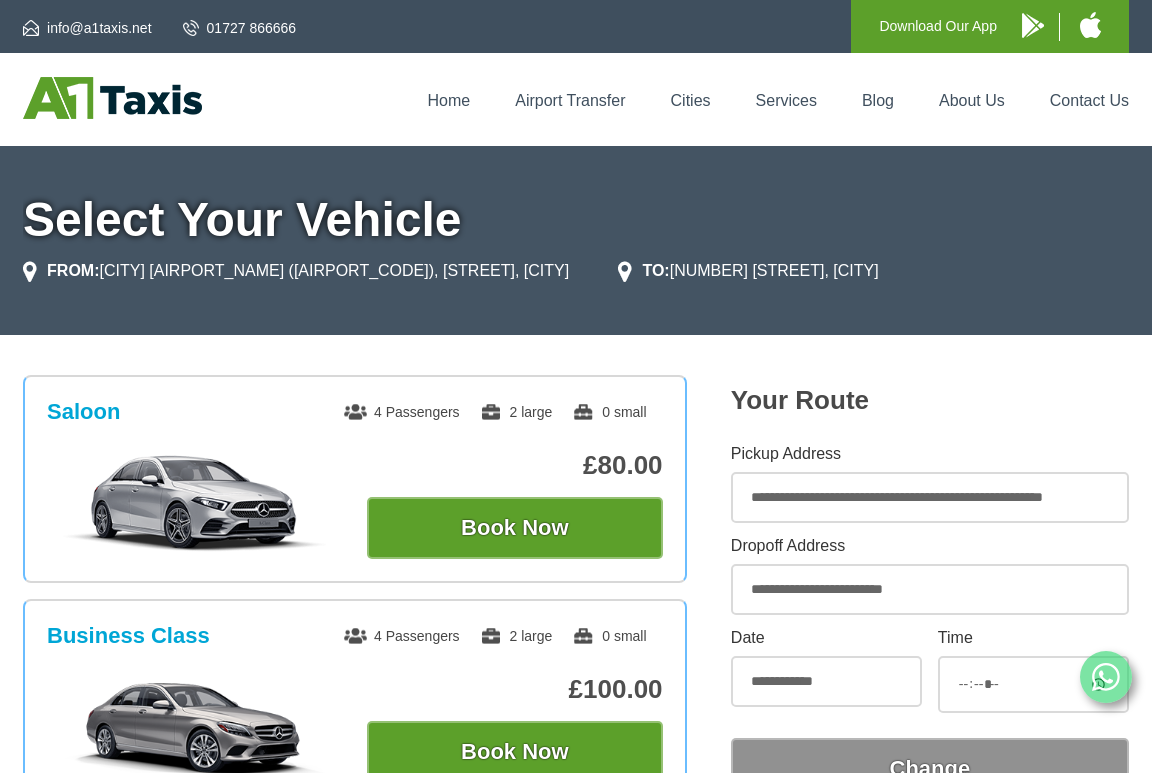 scroll, scrollTop: 0, scrollLeft: 0, axis: both 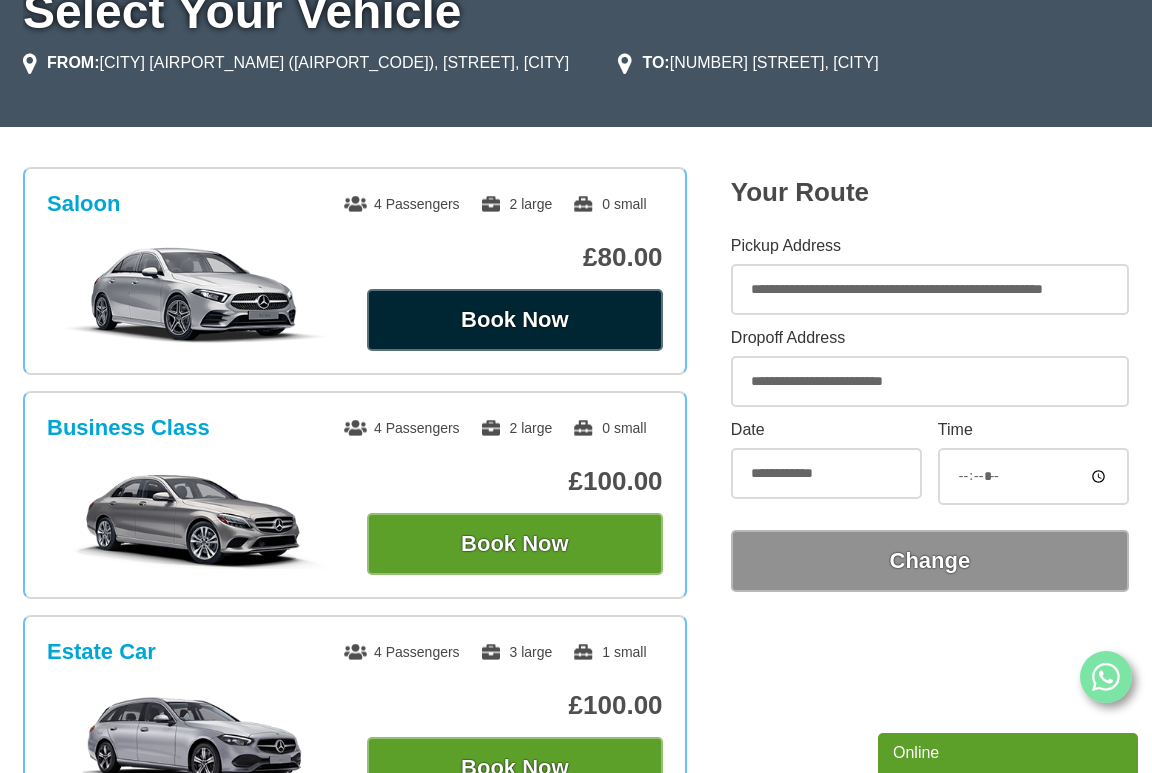 click on "Book Now" at bounding box center (514, 320) 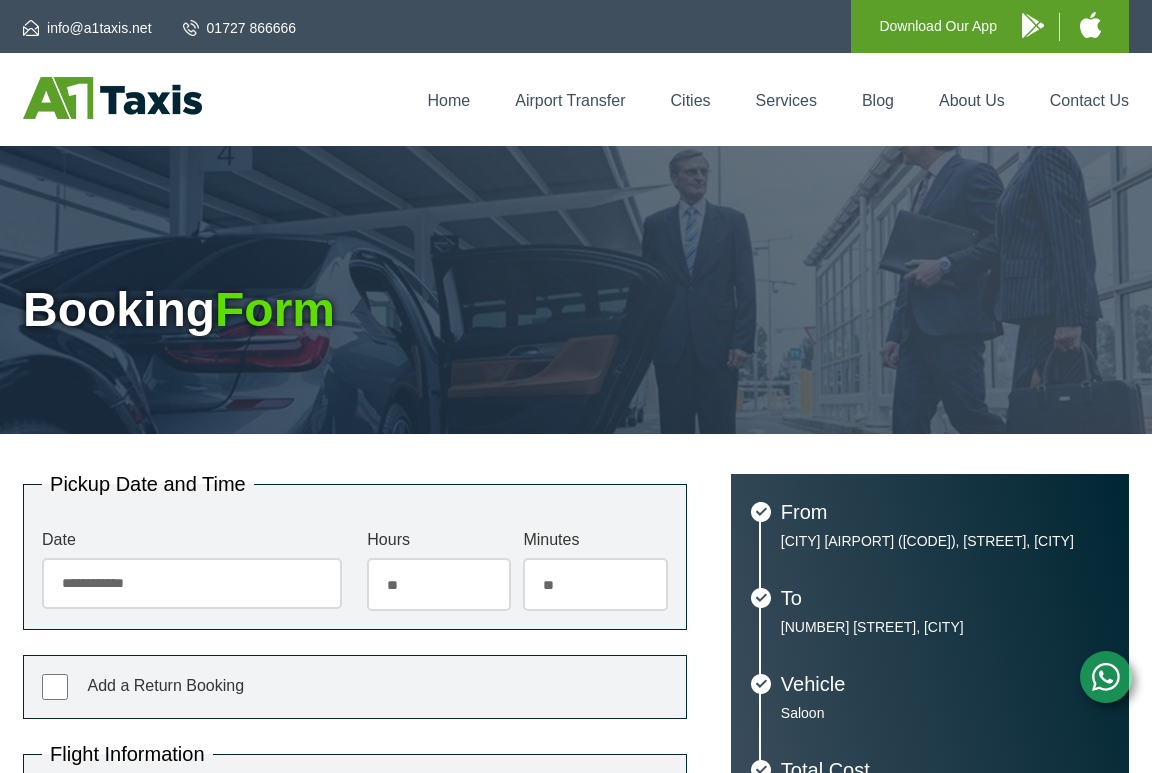 scroll, scrollTop: 0, scrollLeft: 0, axis: both 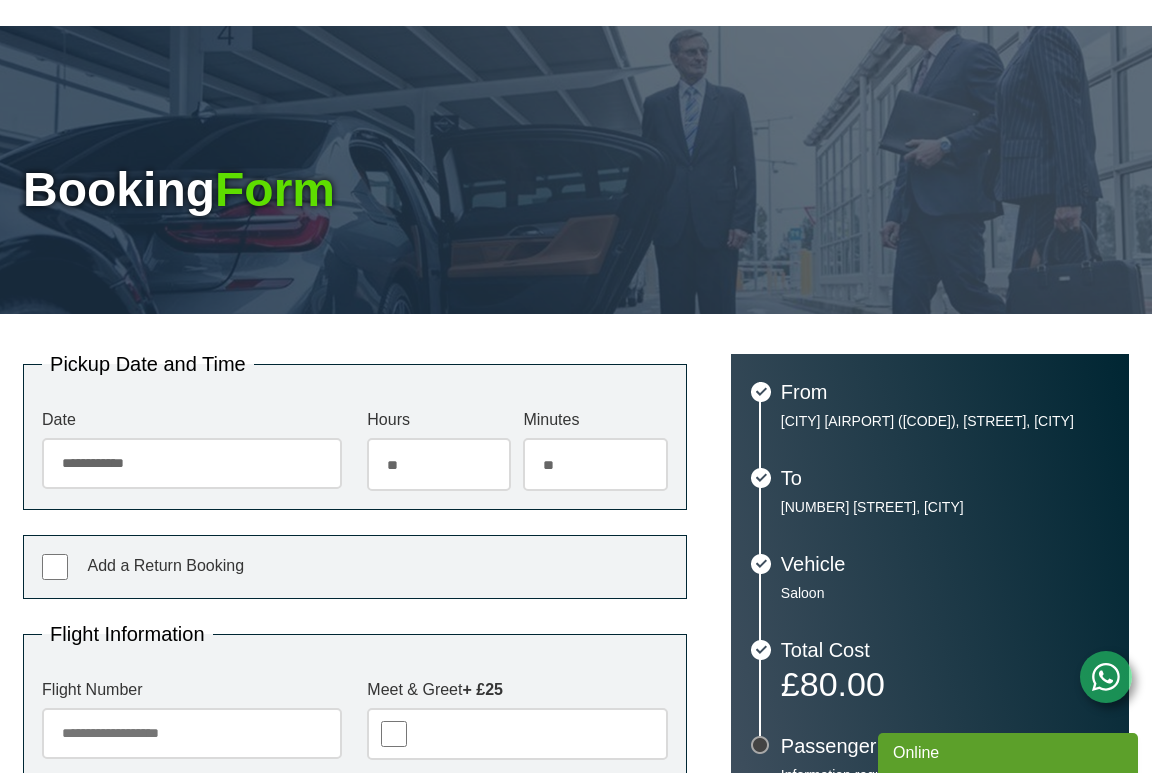 click on "Add a Return Booking" at bounding box center [355, 567] 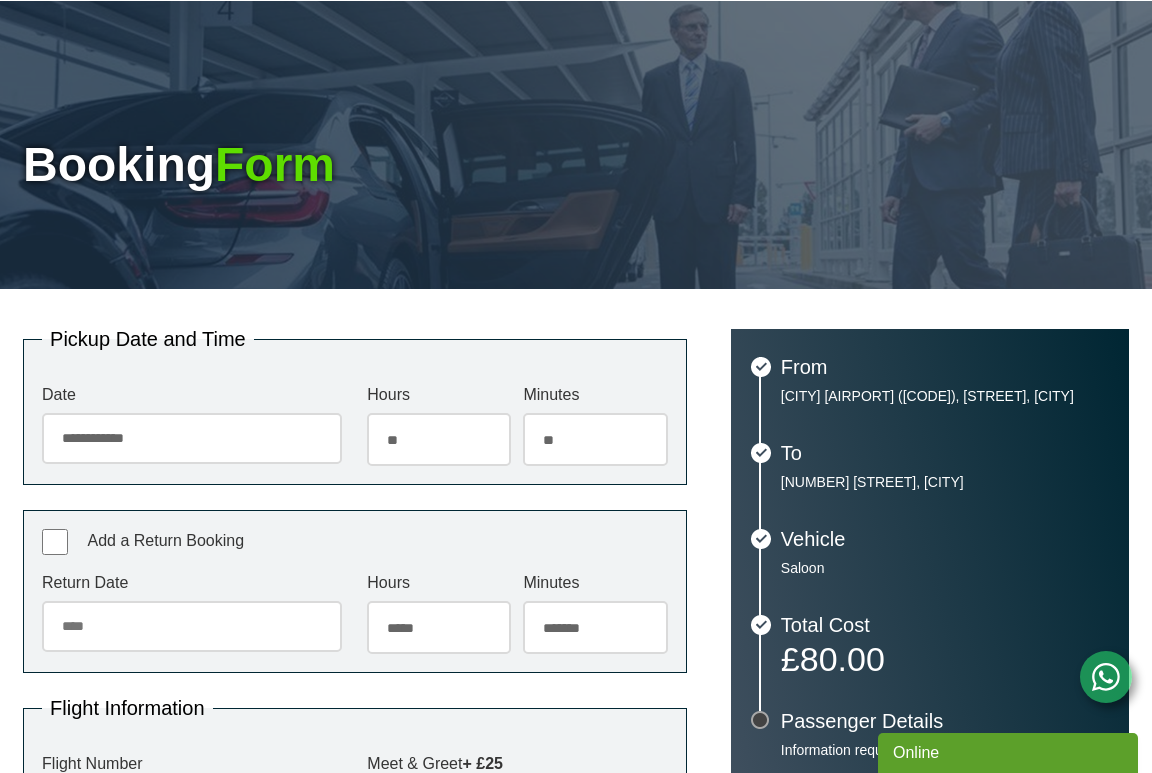 scroll, scrollTop: 158, scrollLeft: 0, axis: vertical 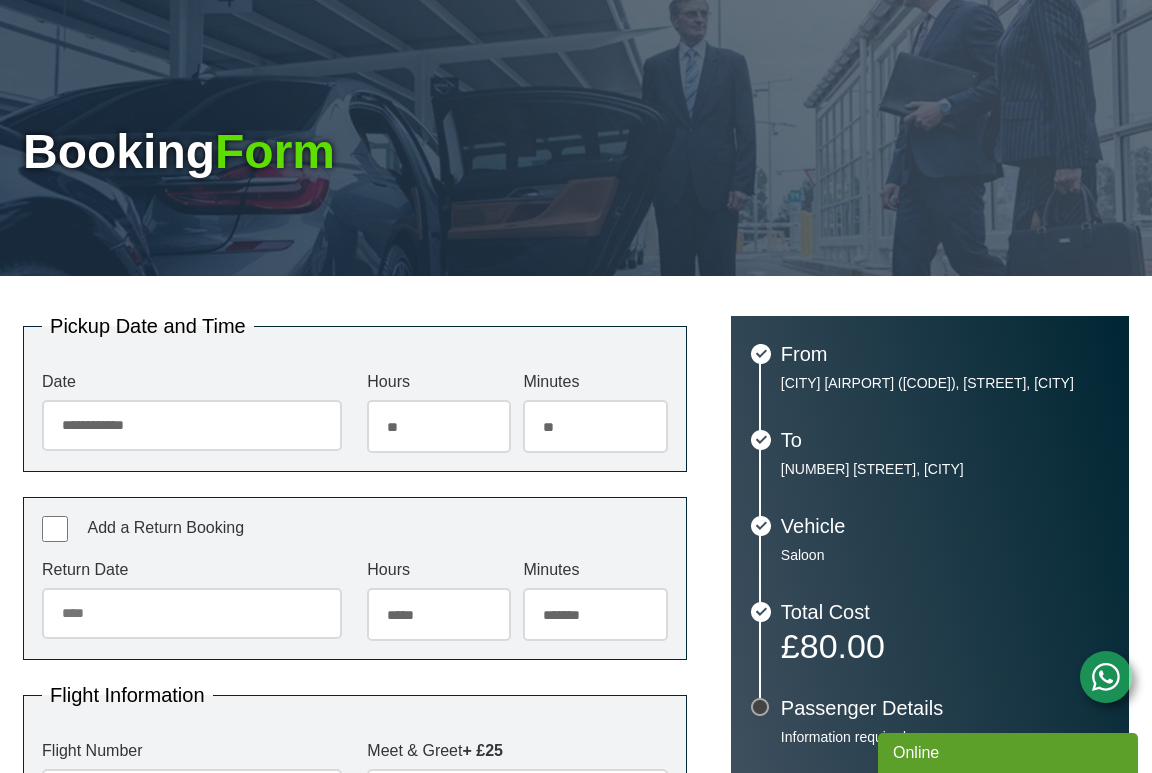 click on "Add a Return Booking" at bounding box center (355, 529) 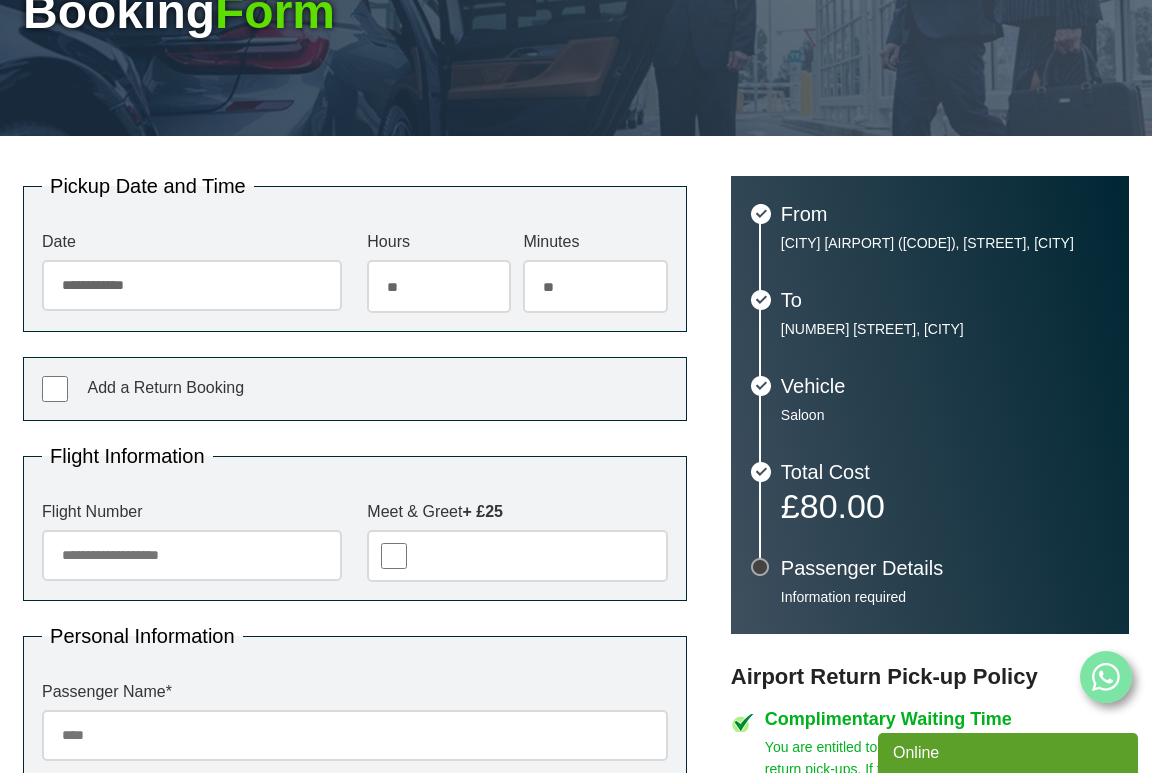 scroll, scrollTop: 324, scrollLeft: 0, axis: vertical 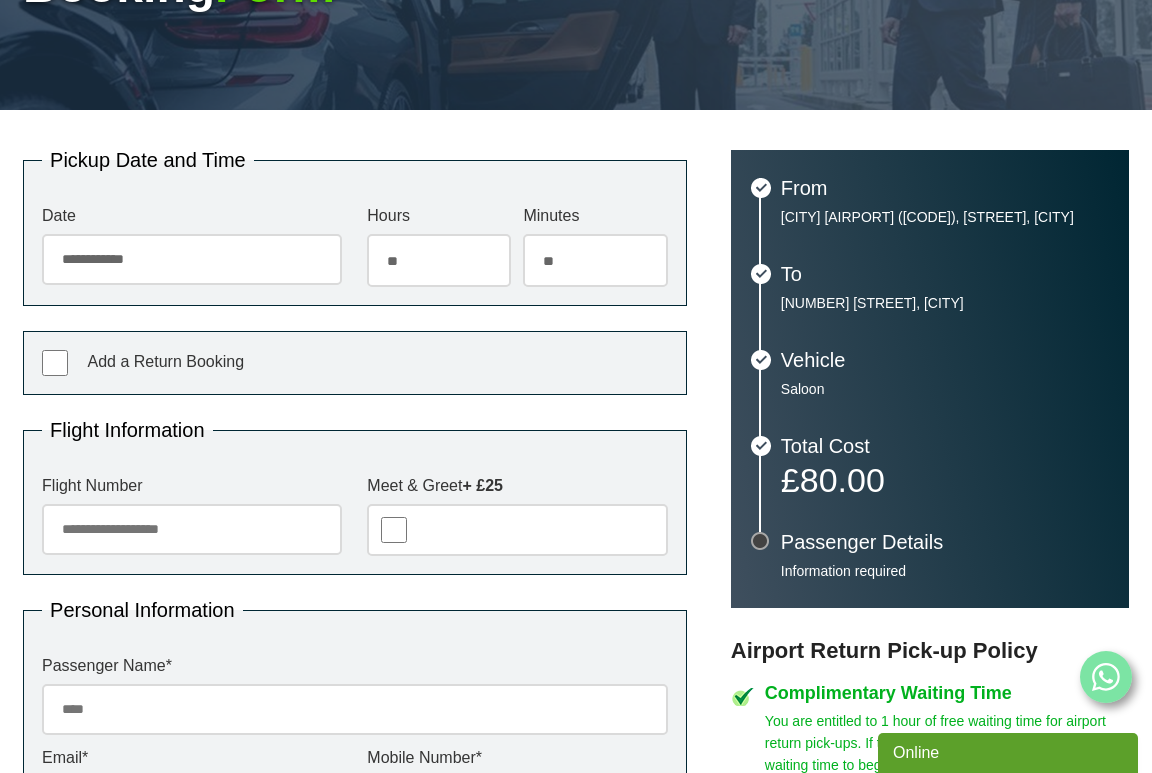 click on "Flight Number" at bounding box center [192, 529] 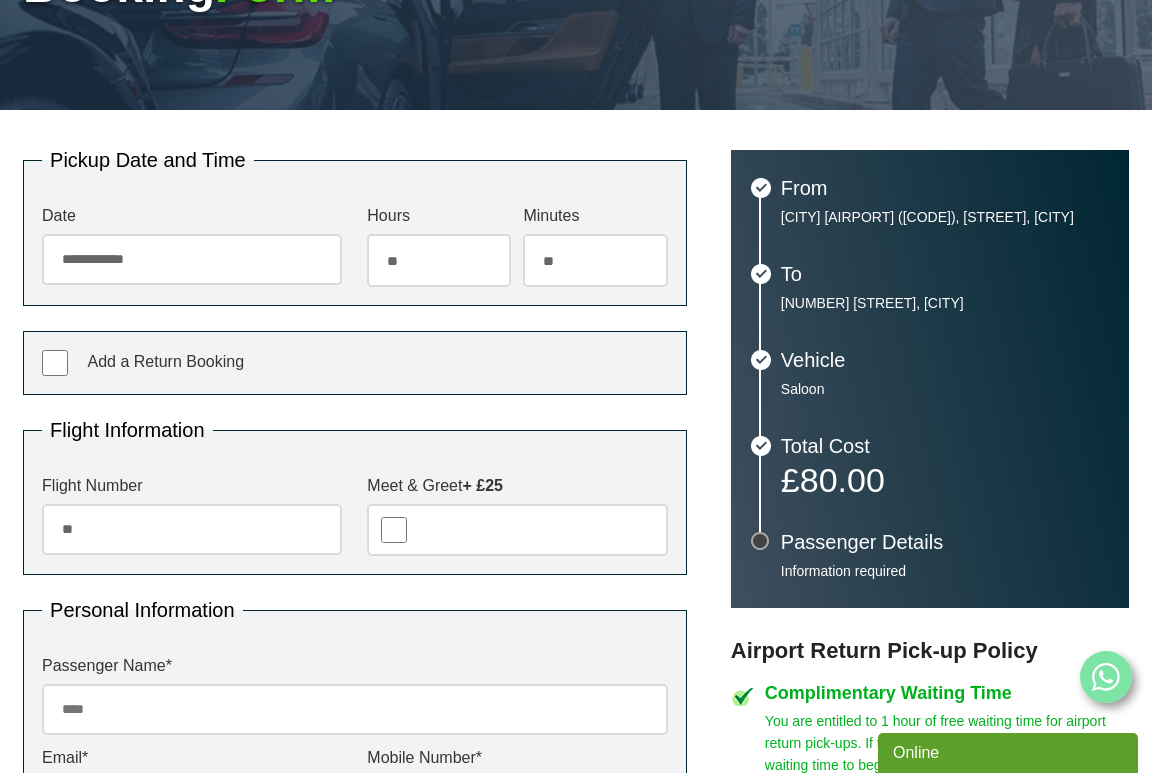 type on "*" 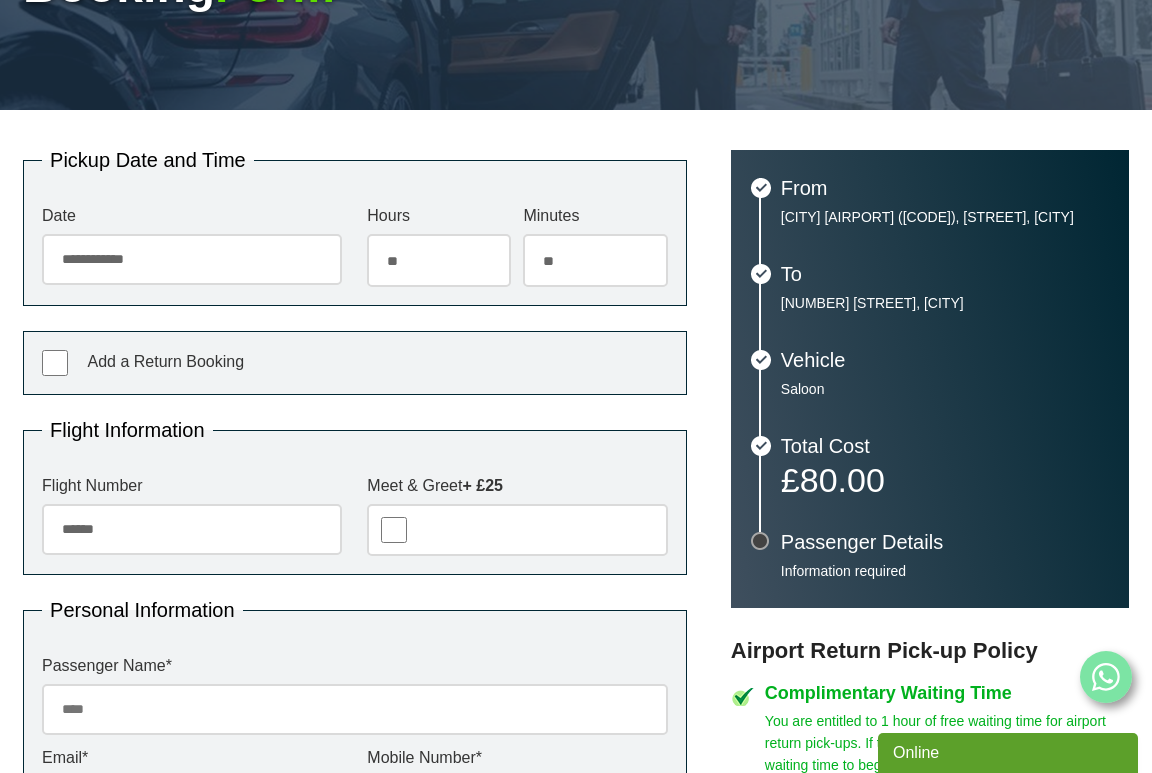 type on "******" 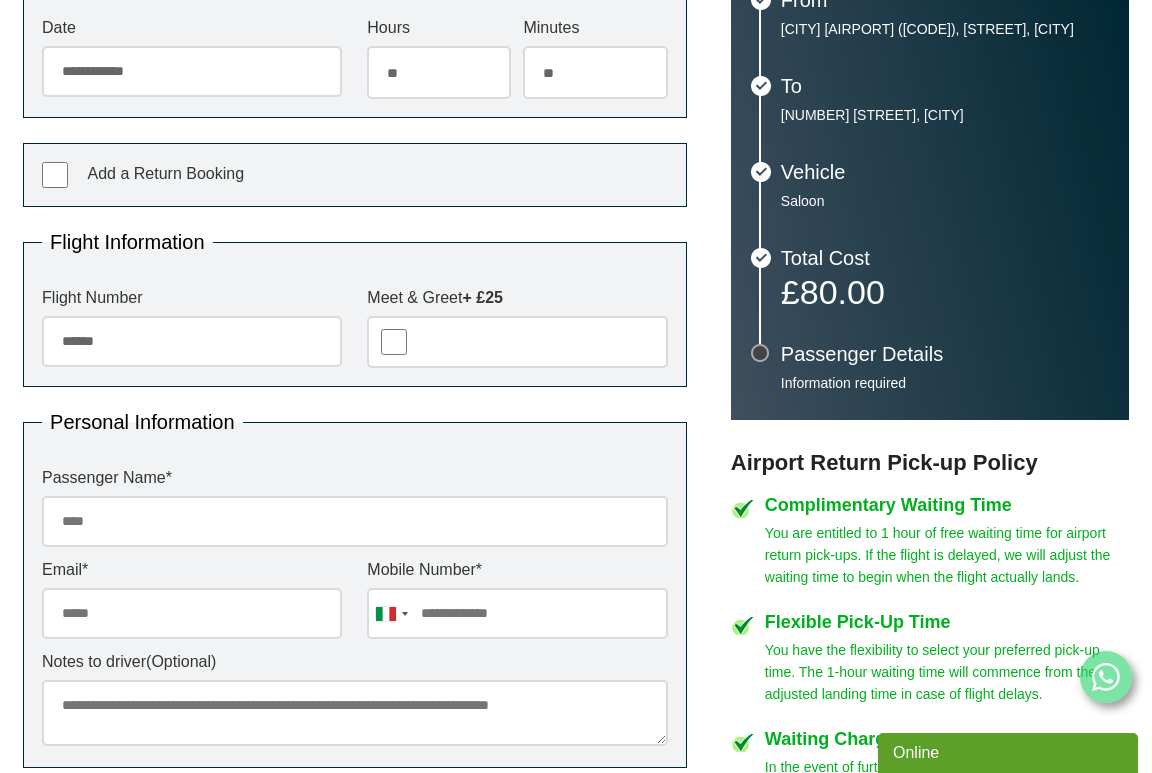 scroll, scrollTop: 525, scrollLeft: 0, axis: vertical 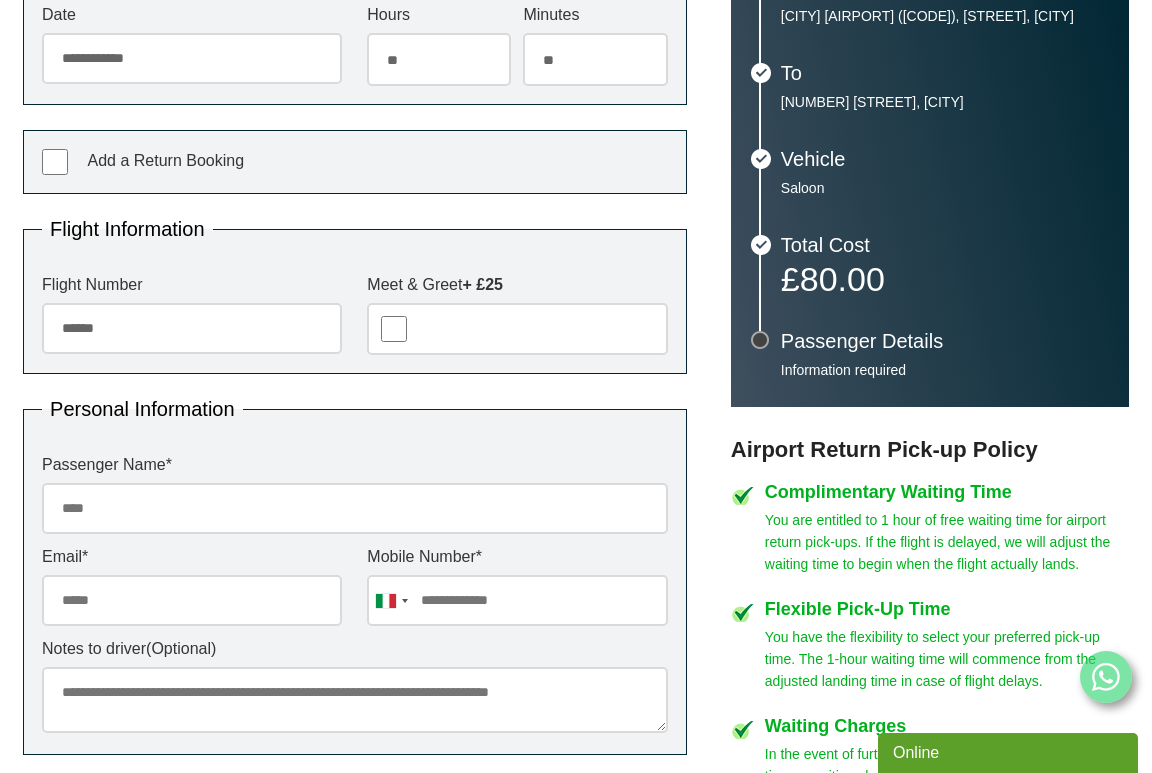 click on "Passenger Name  *" at bounding box center [355, 508] 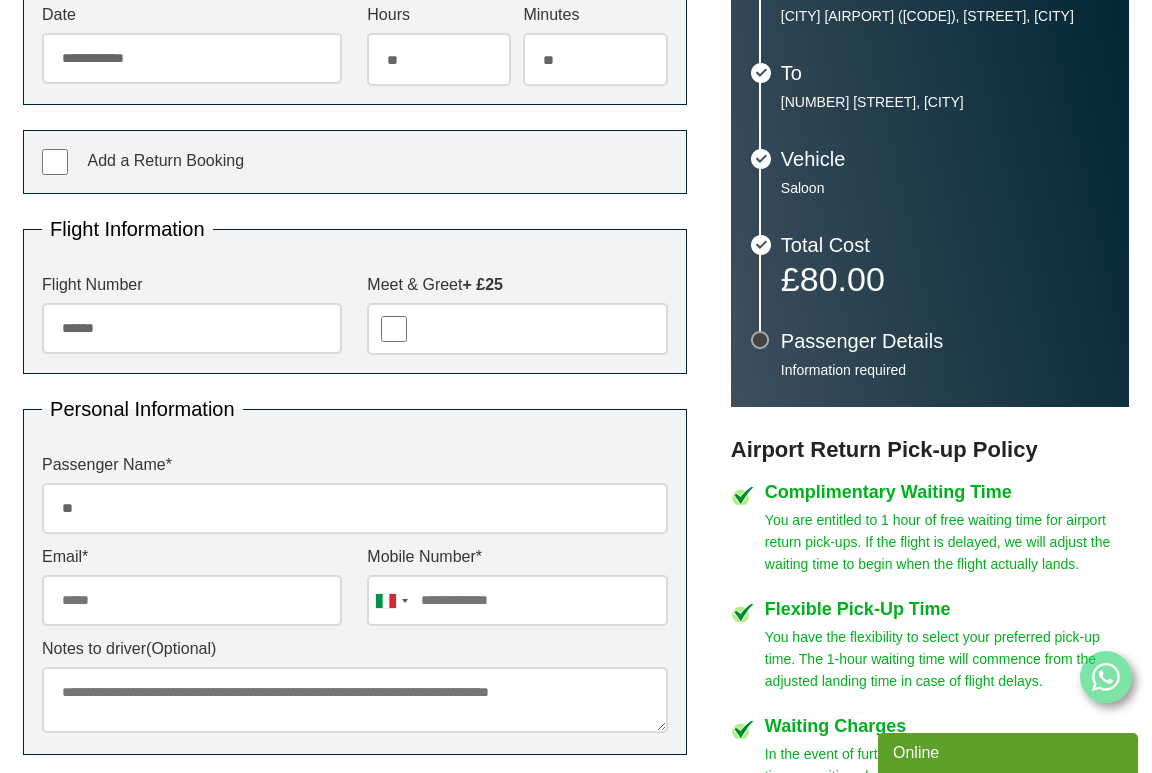 type on "*" 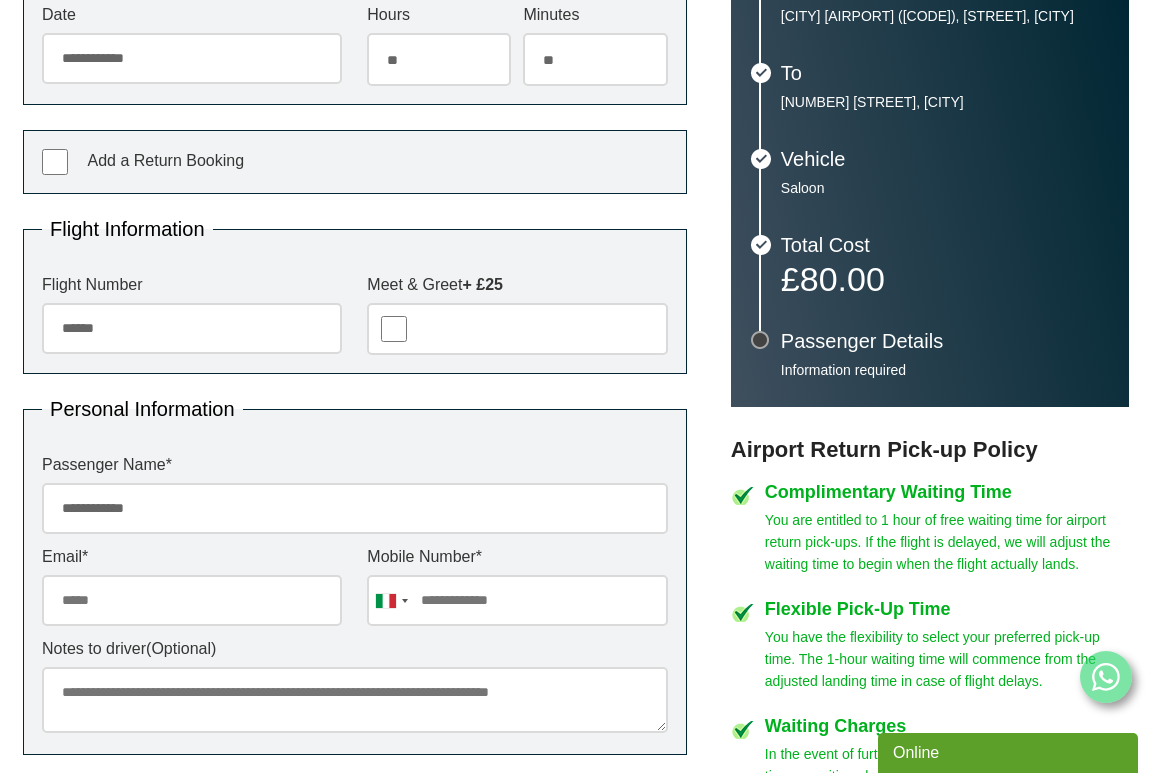 type on "**********" 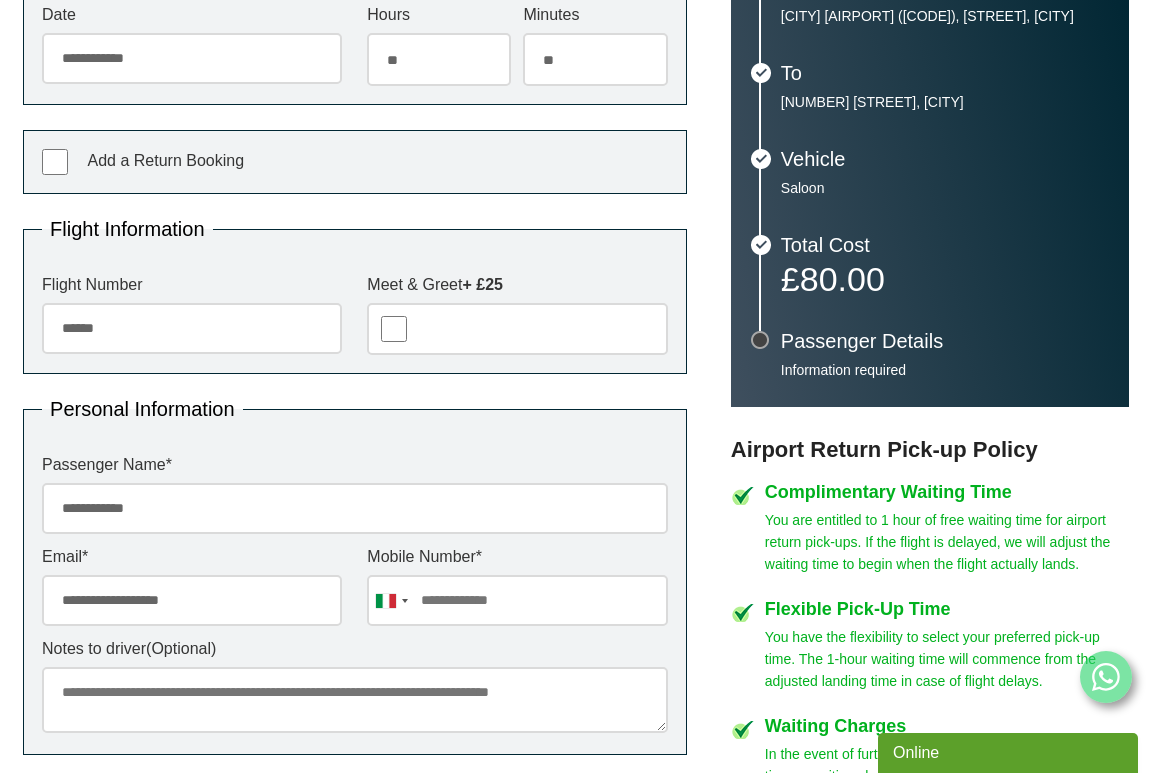 type on "**********" 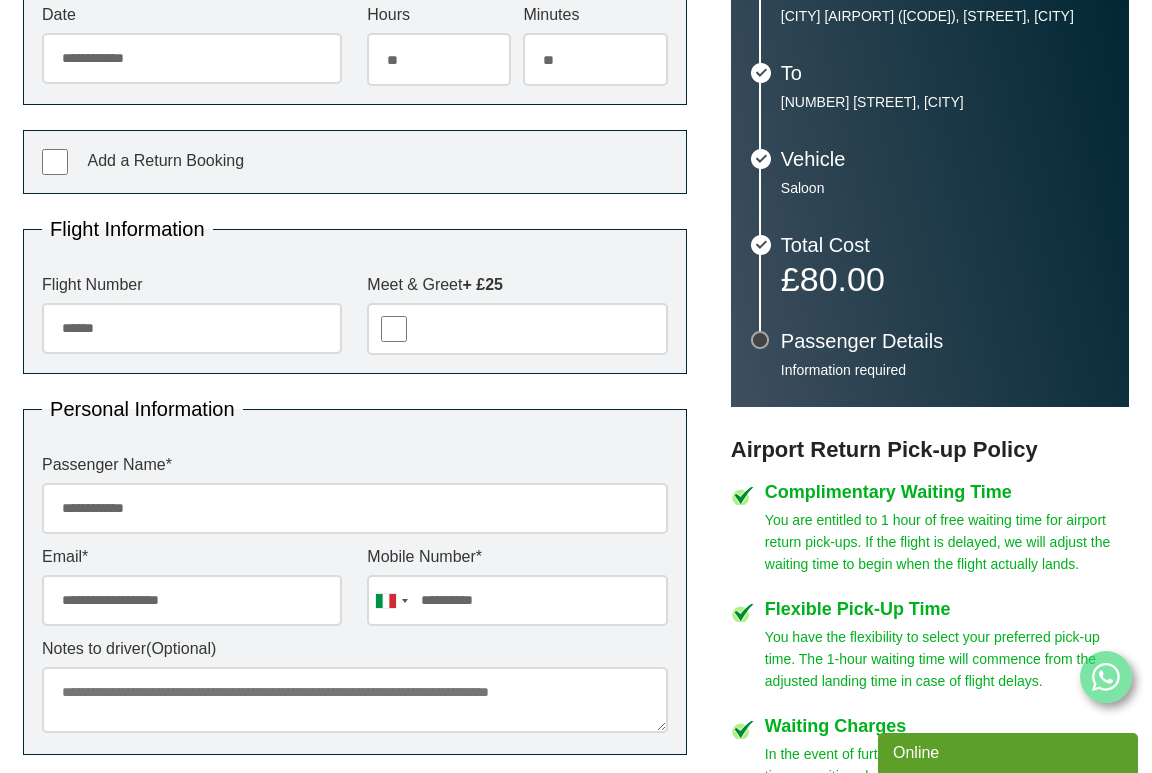 type on "**********" 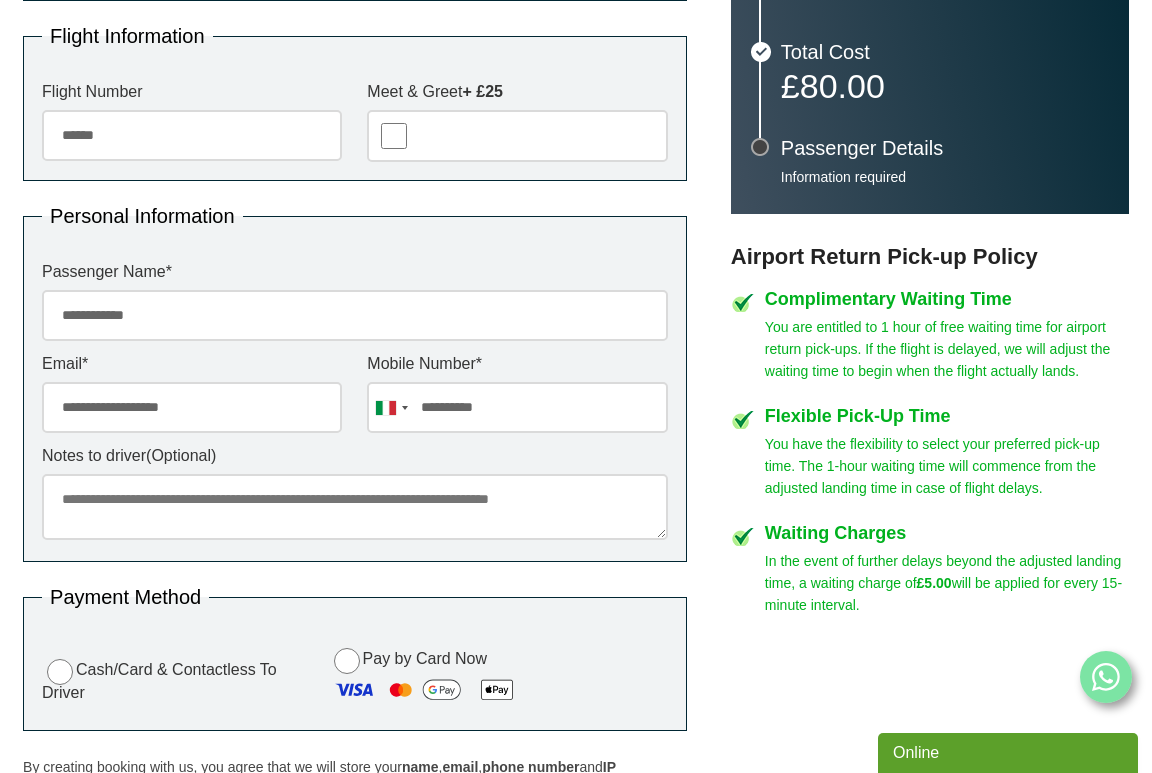 scroll, scrollTop: 731, scrollLeft: 0, axis: vertical 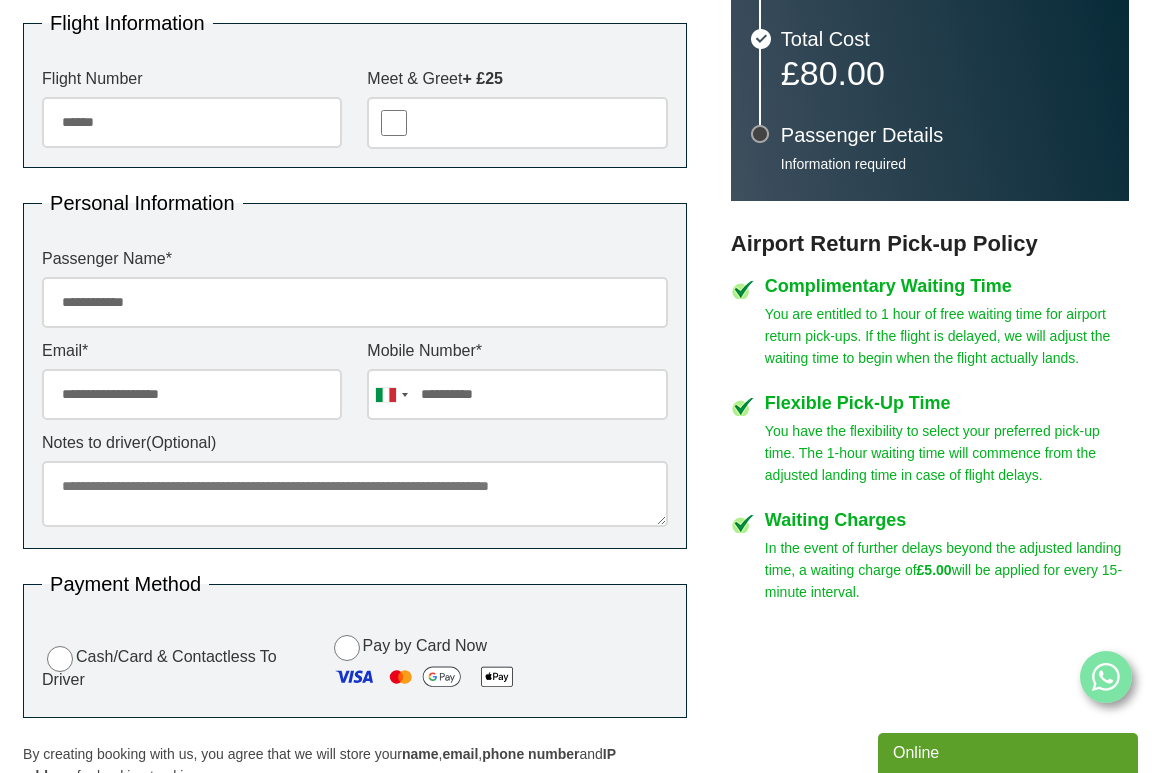 click on "Notes to driver  (Optional)" at bounding box center [355, 494] 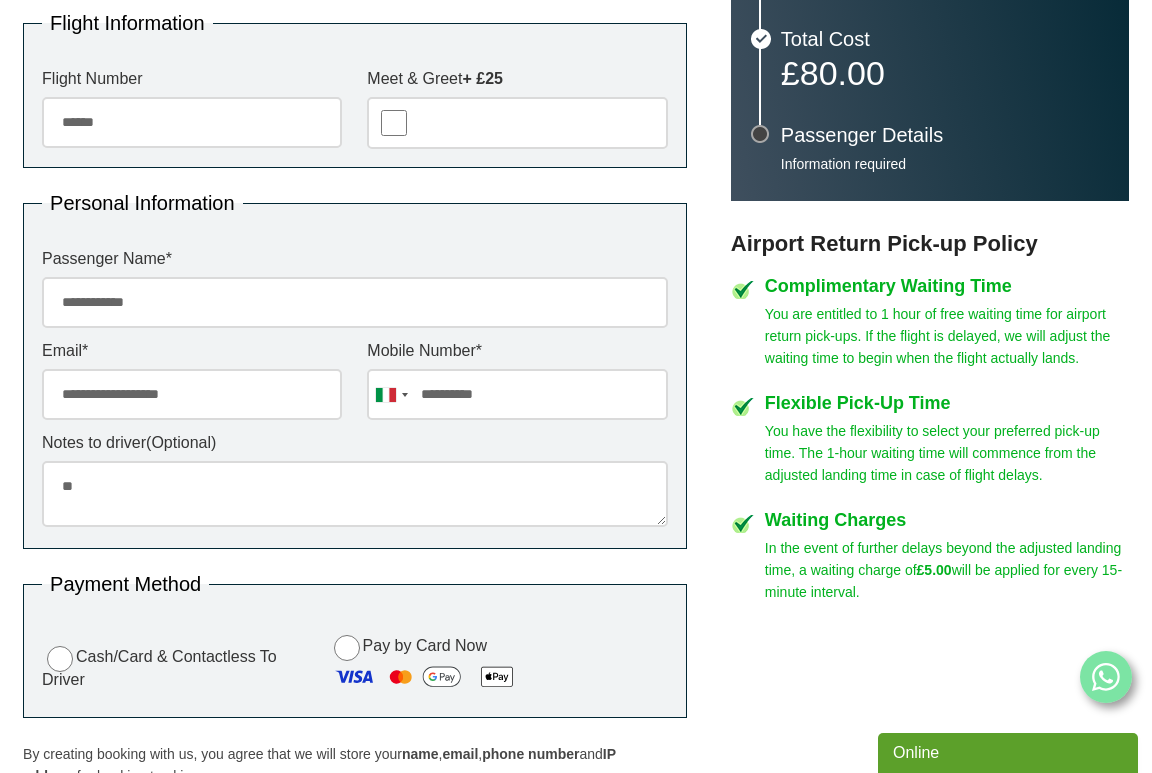type on "*" 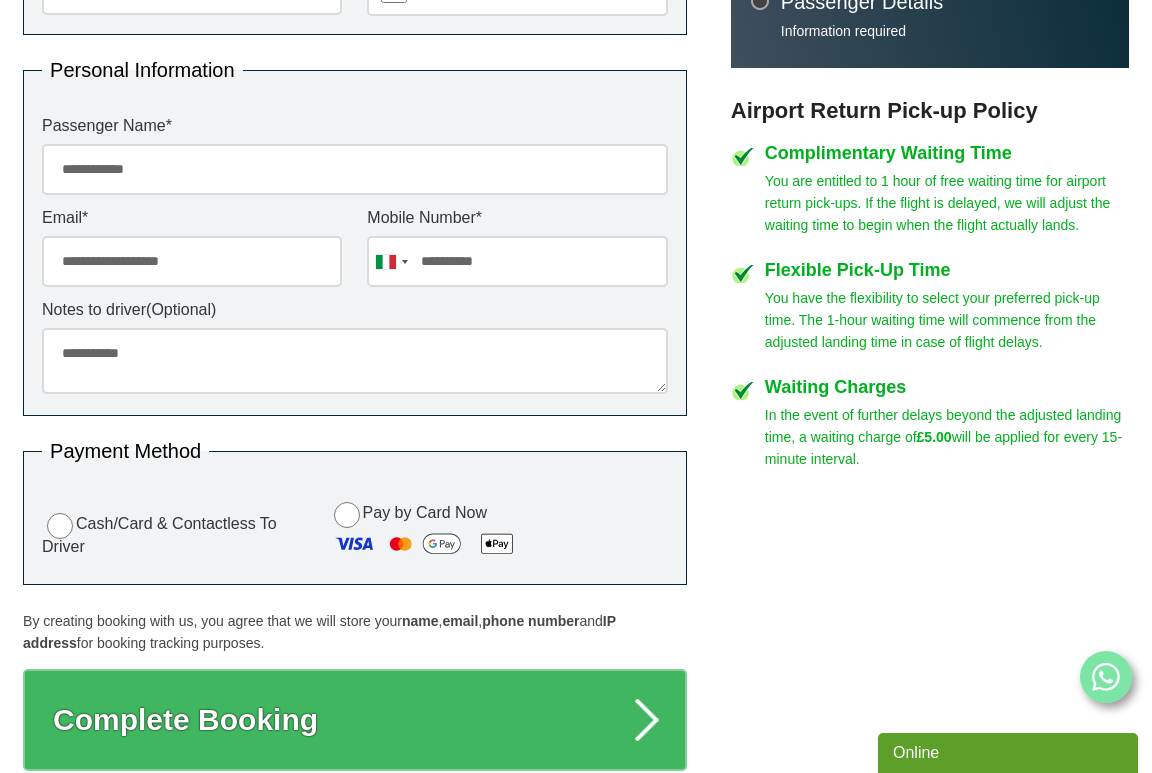 scroll, scrollTop: 890, scrollLeft: 0, axis: vertical 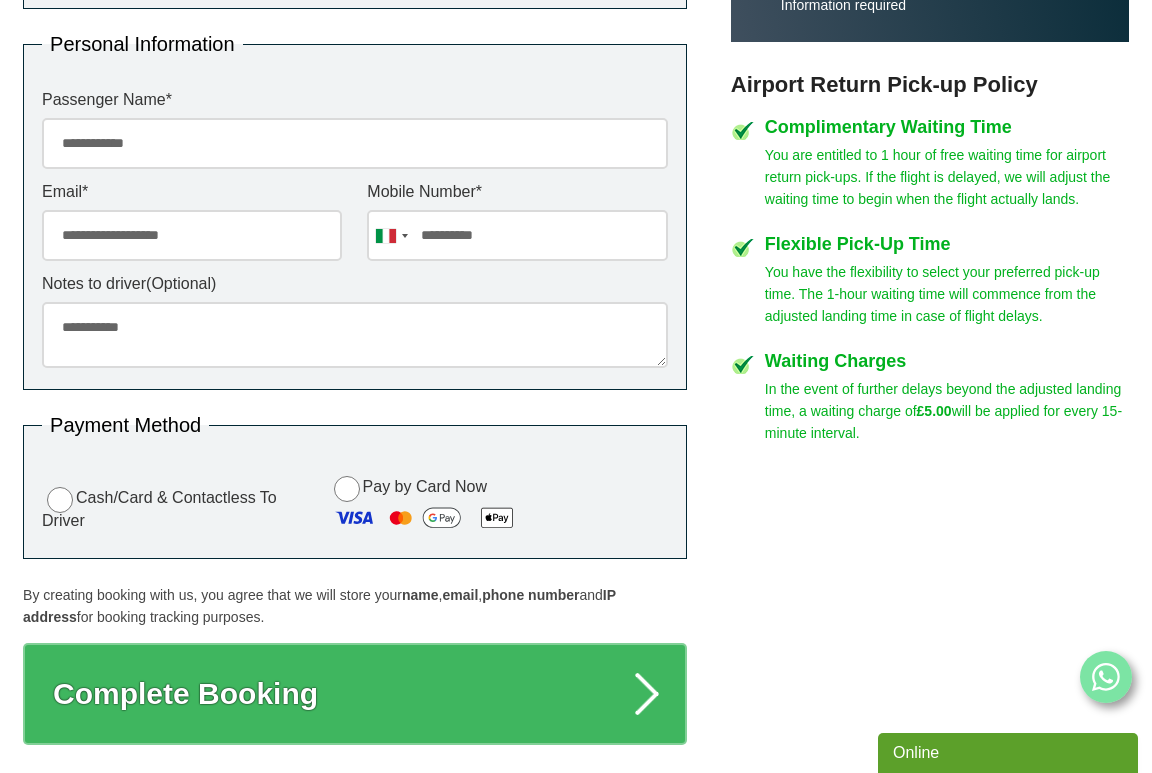 type on "**********" 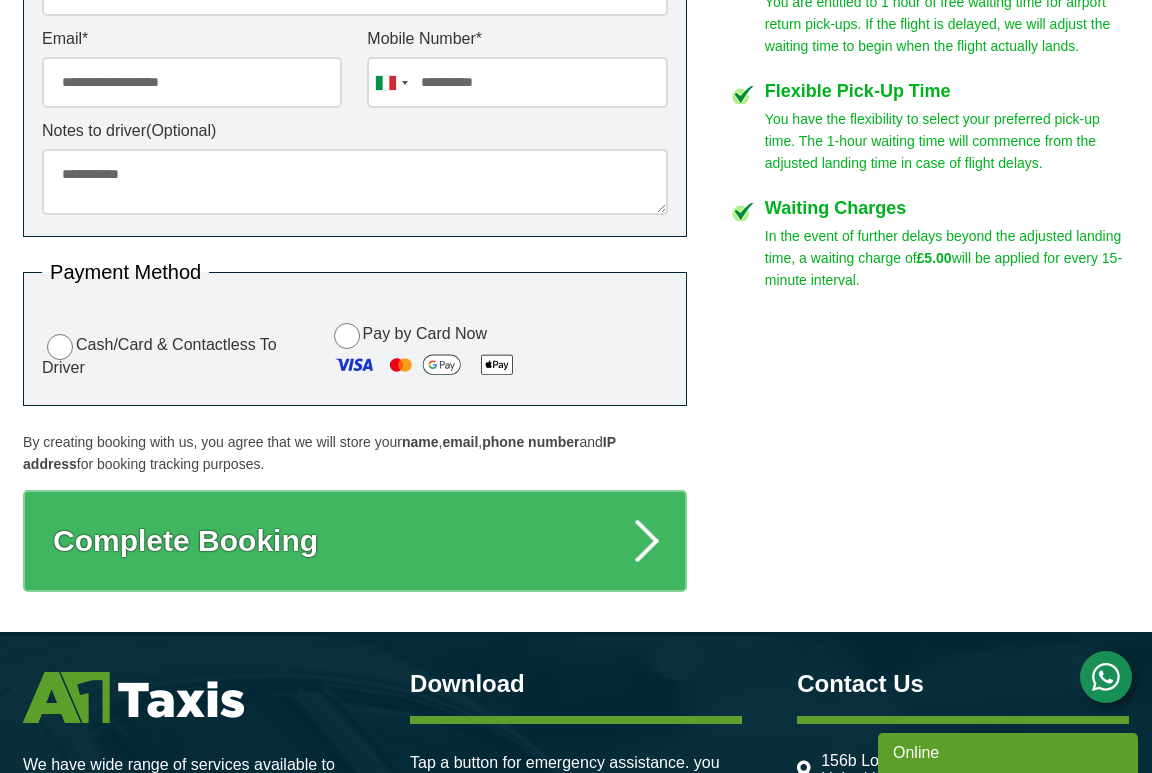 scroll, scrollTop: 1056, scrollLeft: 0, axis: vertical 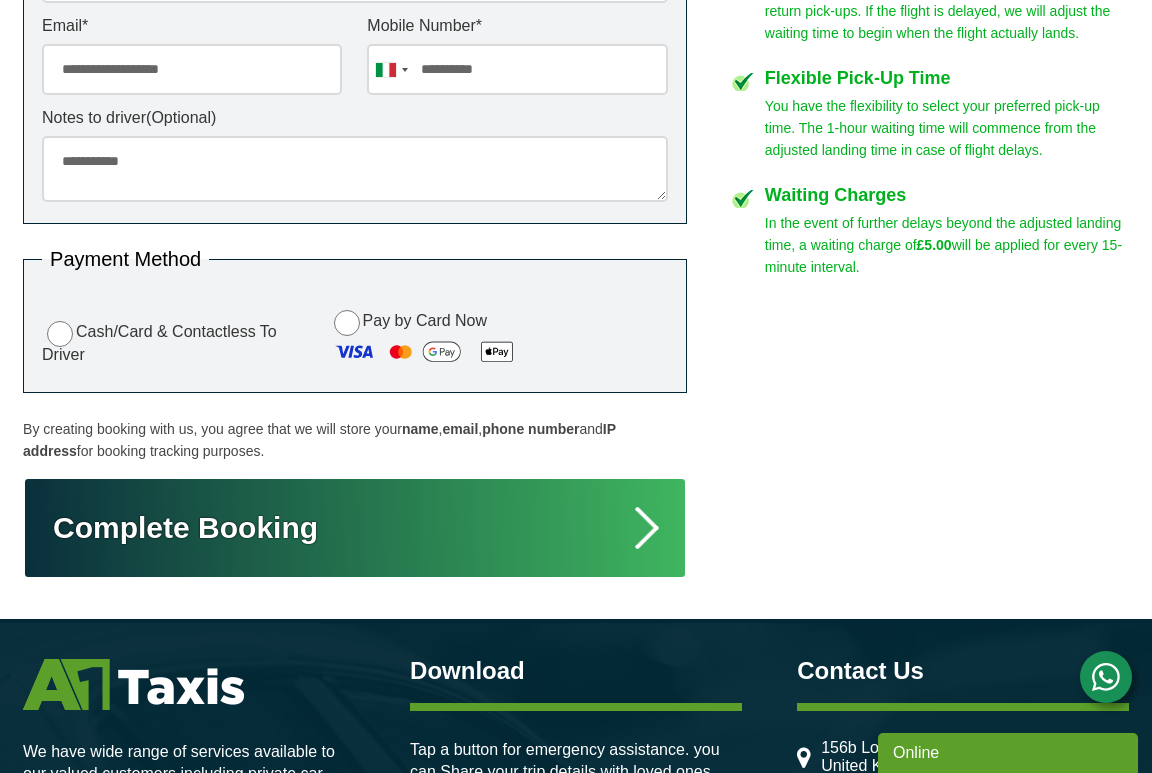 click on "Complete Booking" at bounding box center [355, 528] 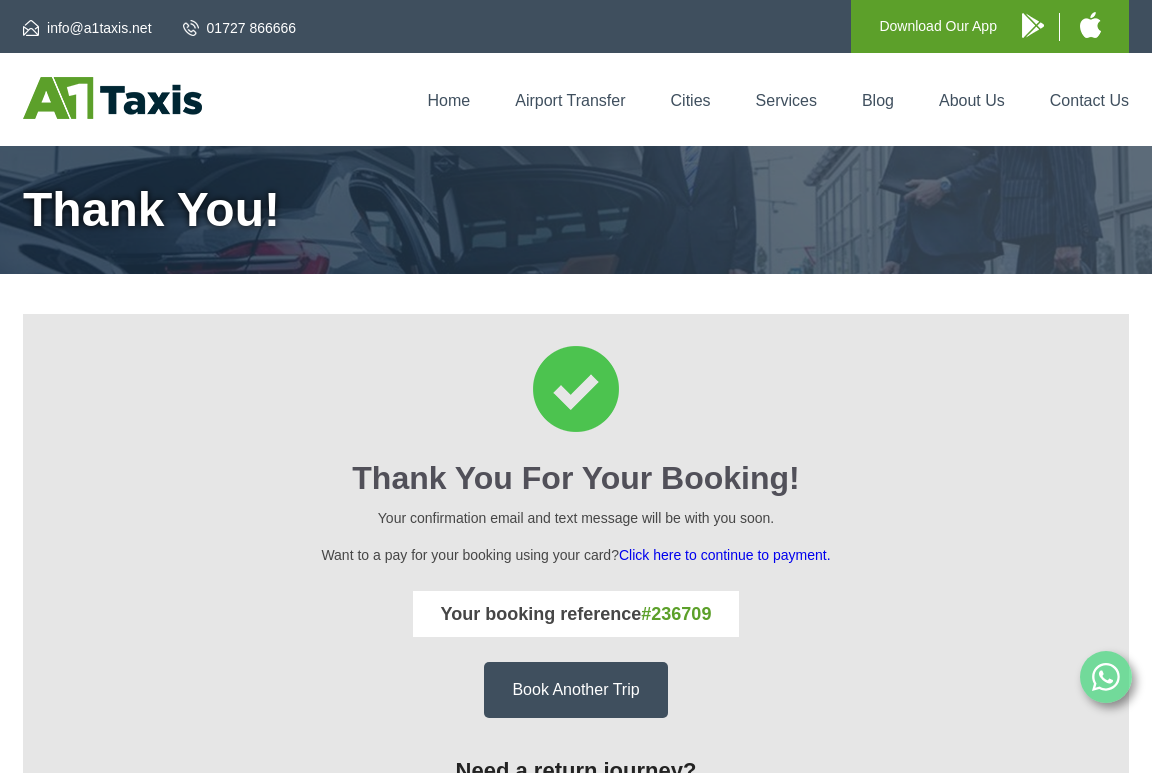 scroll, scrollTop: 0, scrollLeft: 0, axis: both 